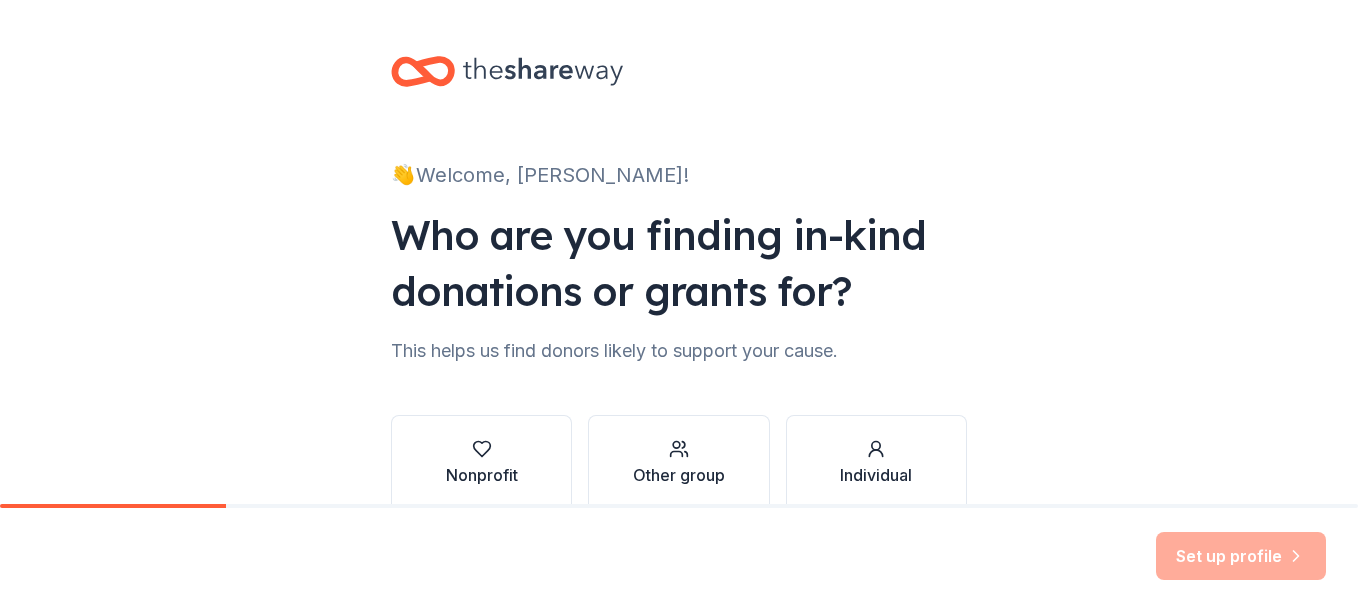 scroll, scrollTop: 0, scrollLeft: 0, axis: both 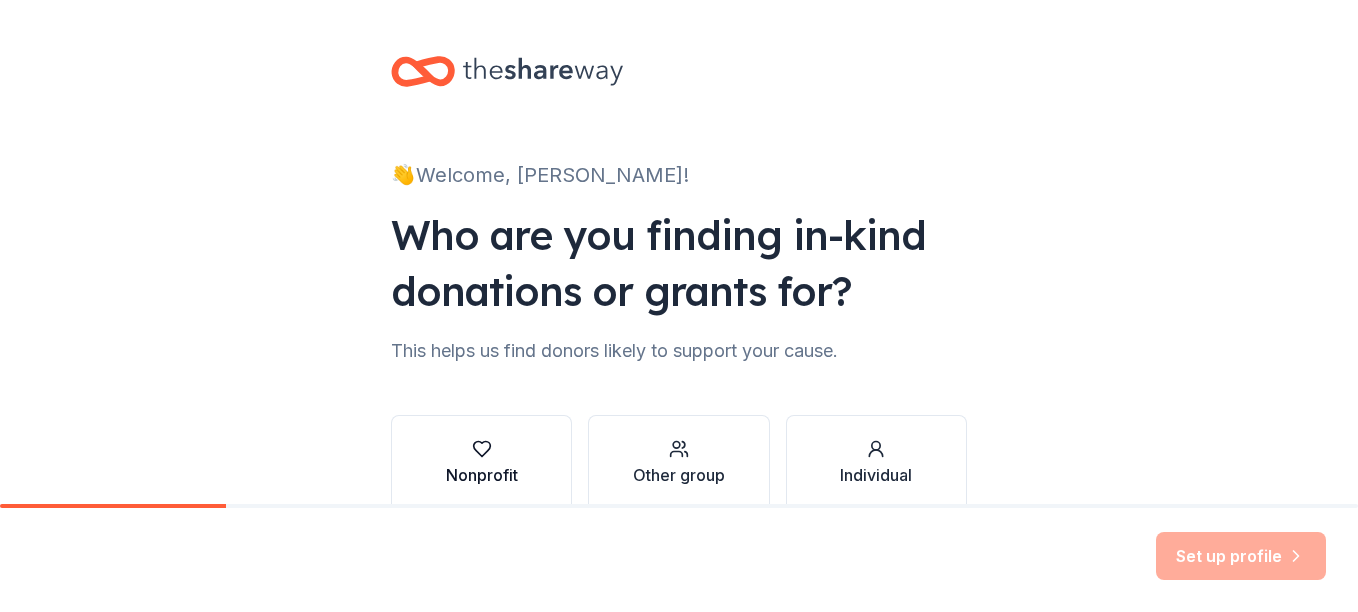 click 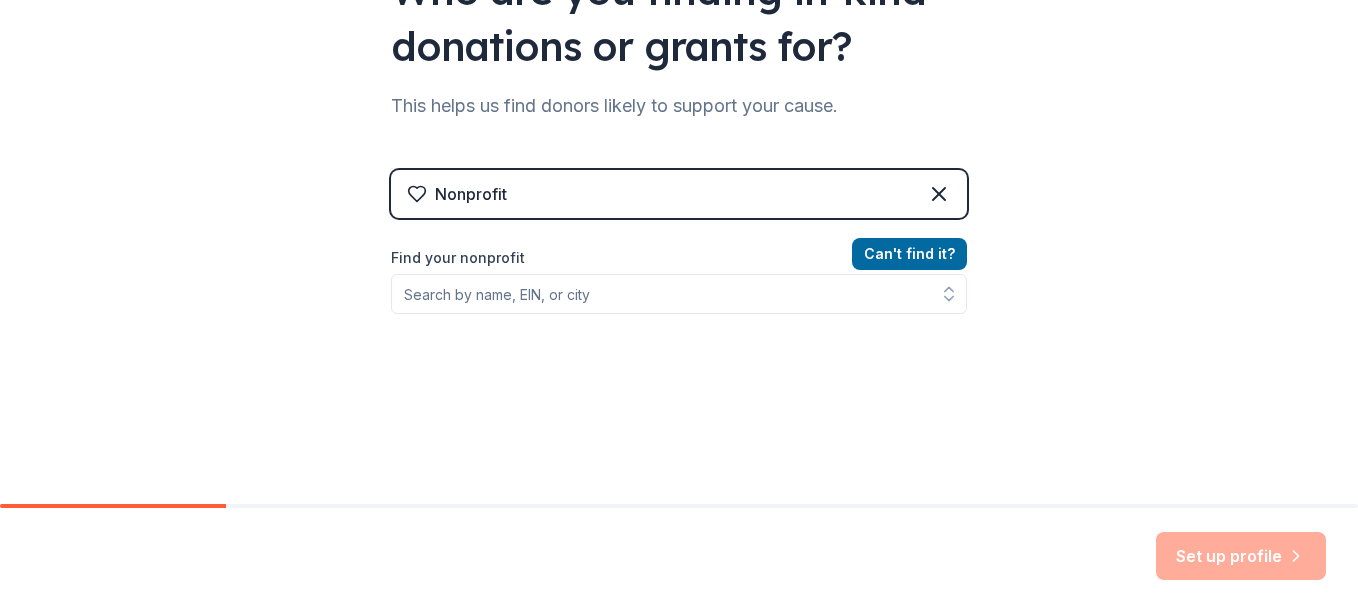 scroll, scrollTop: 254, scrollLeft: 0, axis: vertical 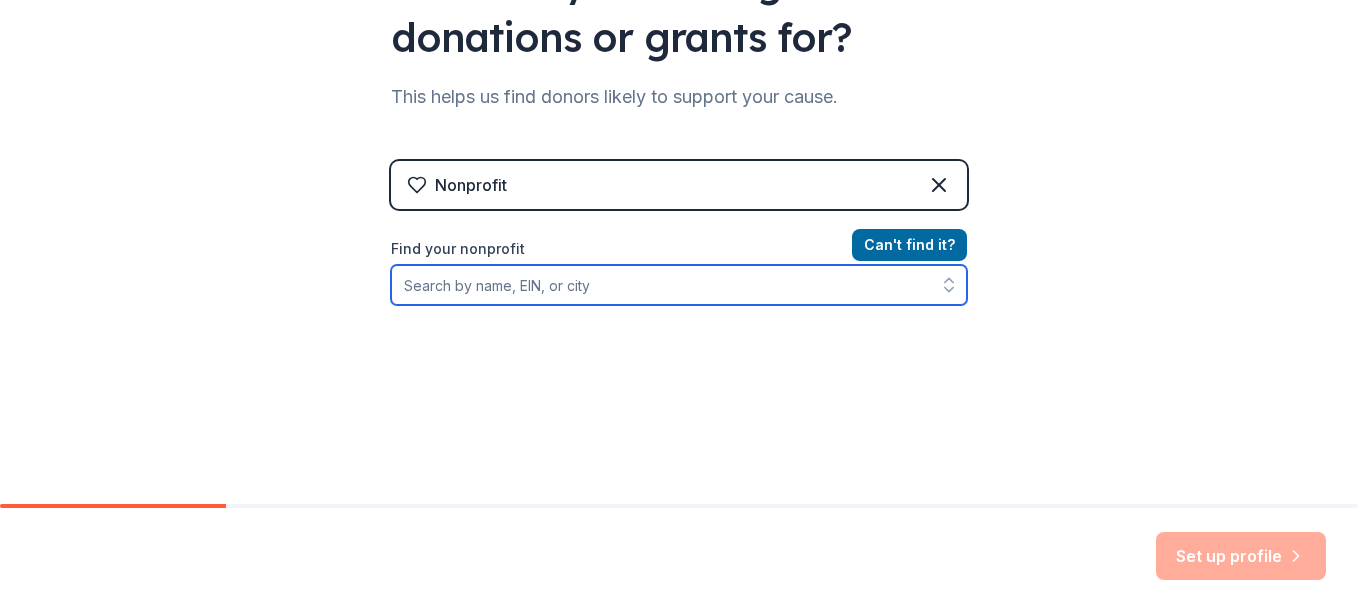 click on "Find your nonprofit" at bounding box center [679, 285] 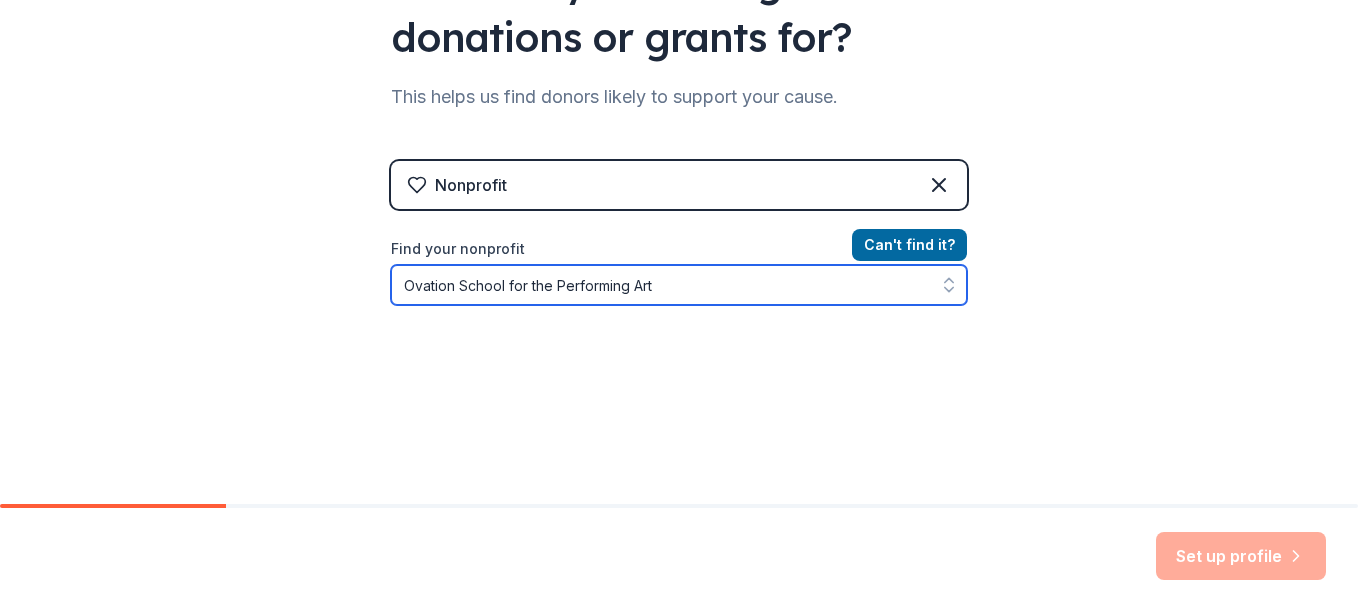 type on "Ovation School for the Performing Arts" 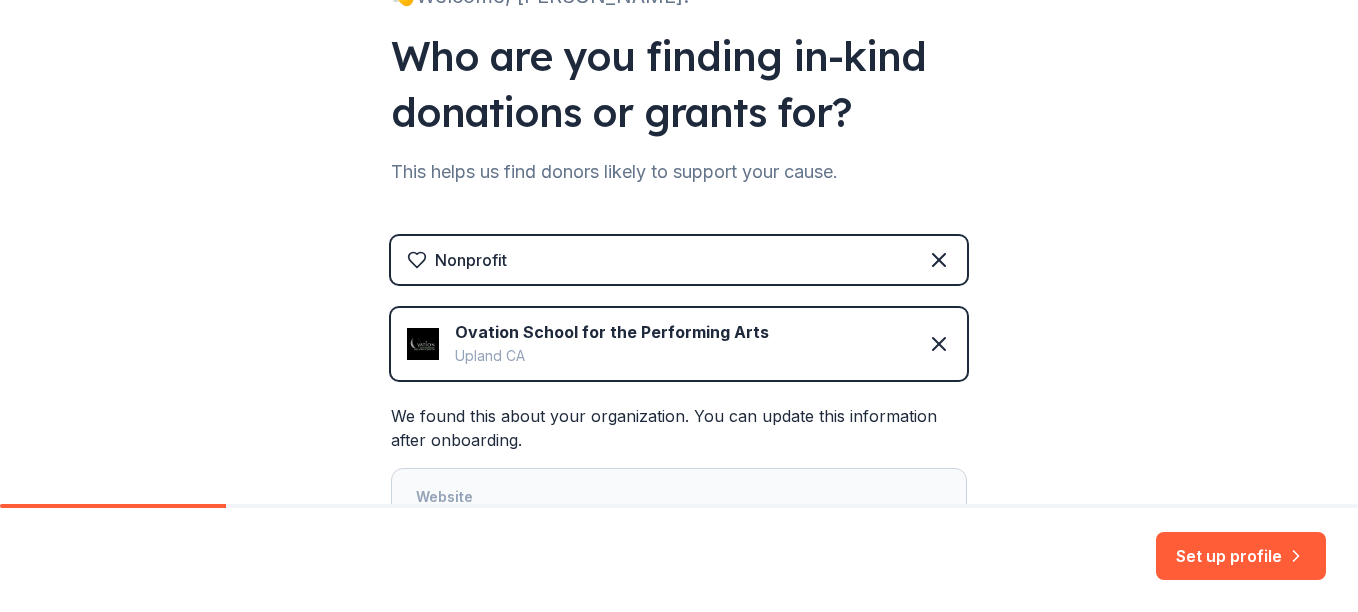 scroll, scrollTop: 254, scrollLeft: 0, axis: vertical 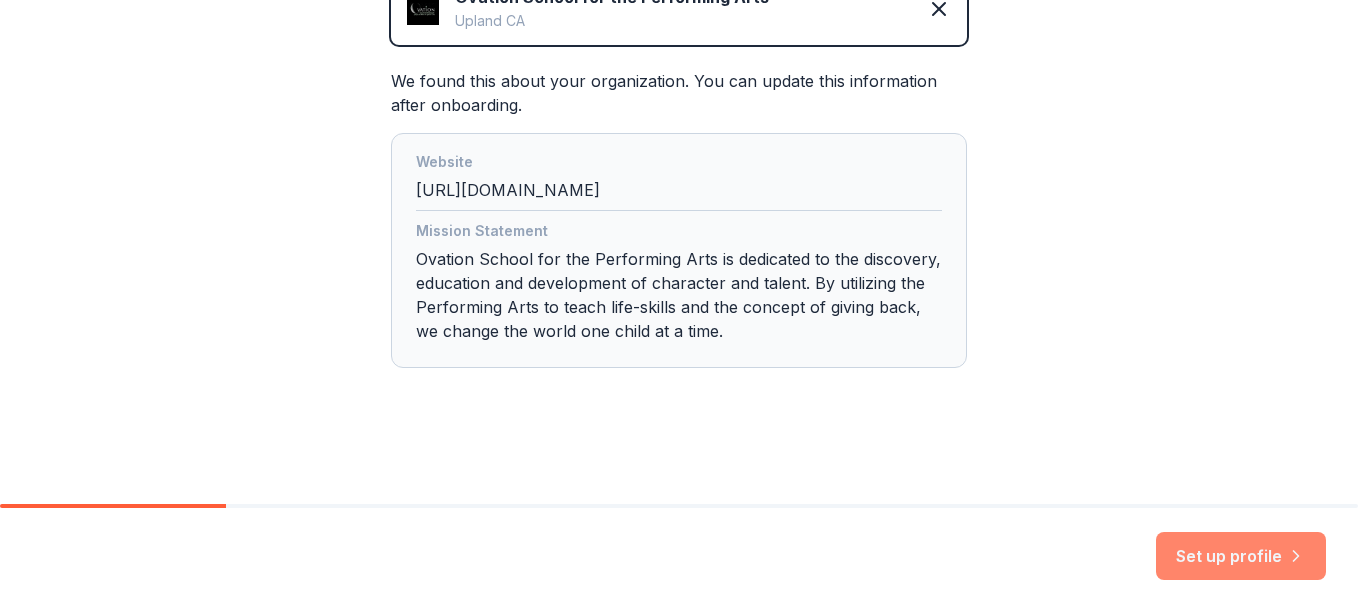 click on "Set up profile" at bounding box center (1241, 556) 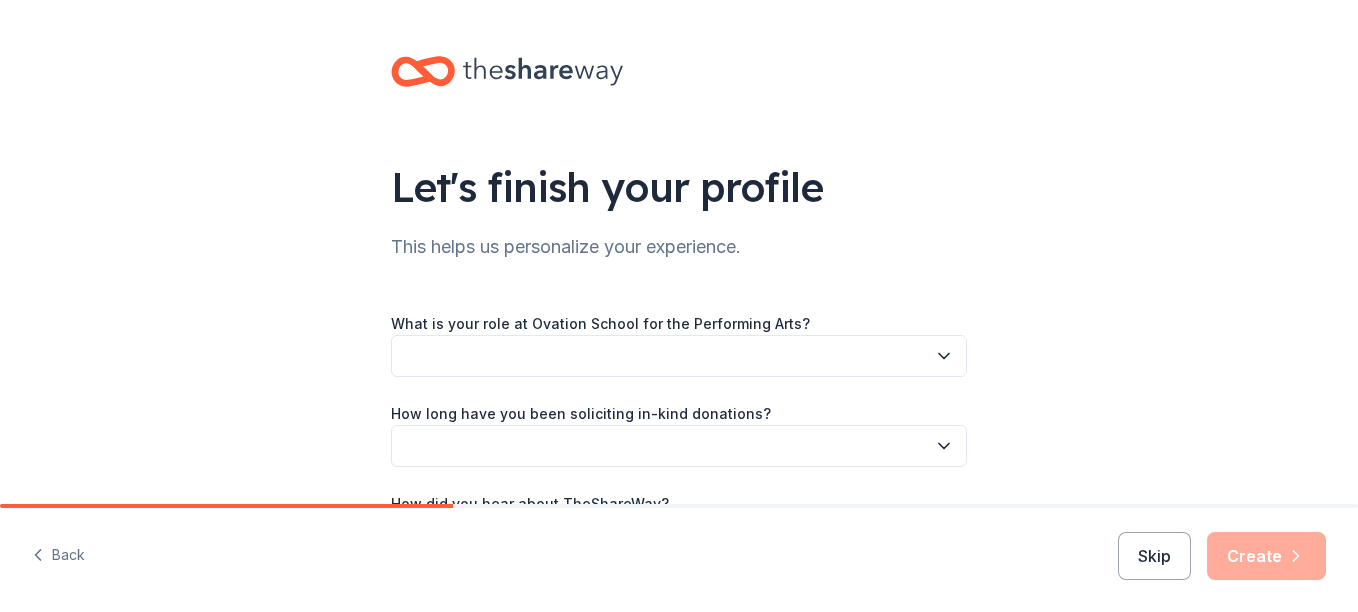 click 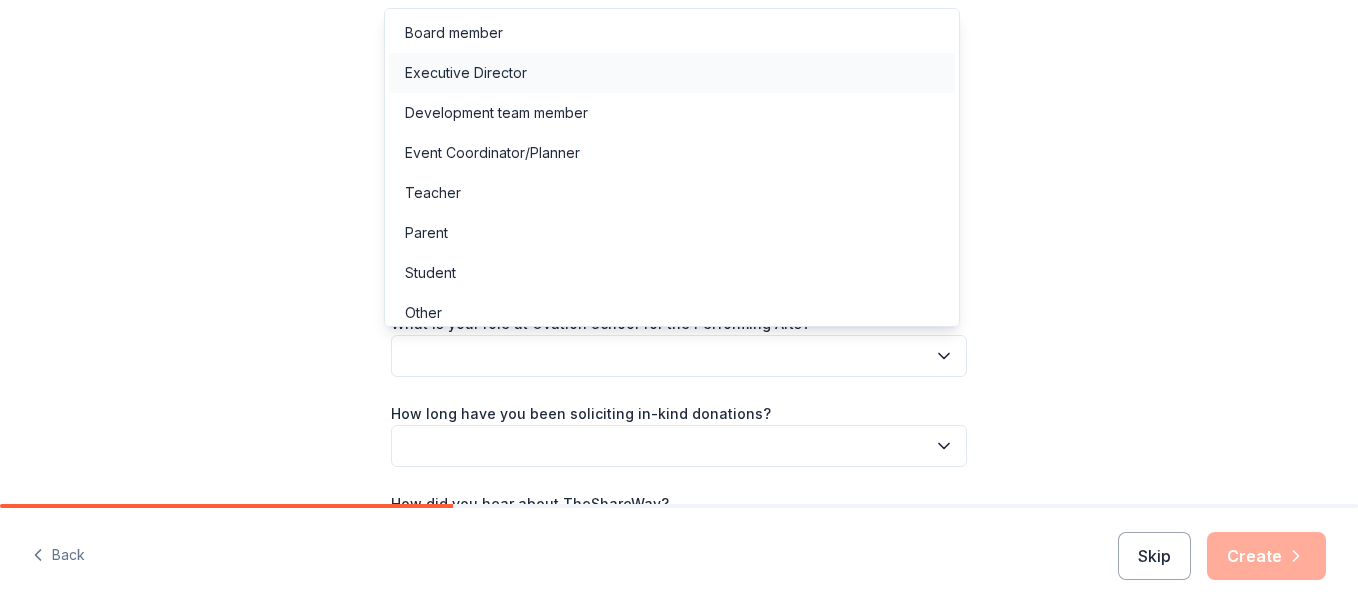 click on "Executive Director" at bounding box center [672, 73] 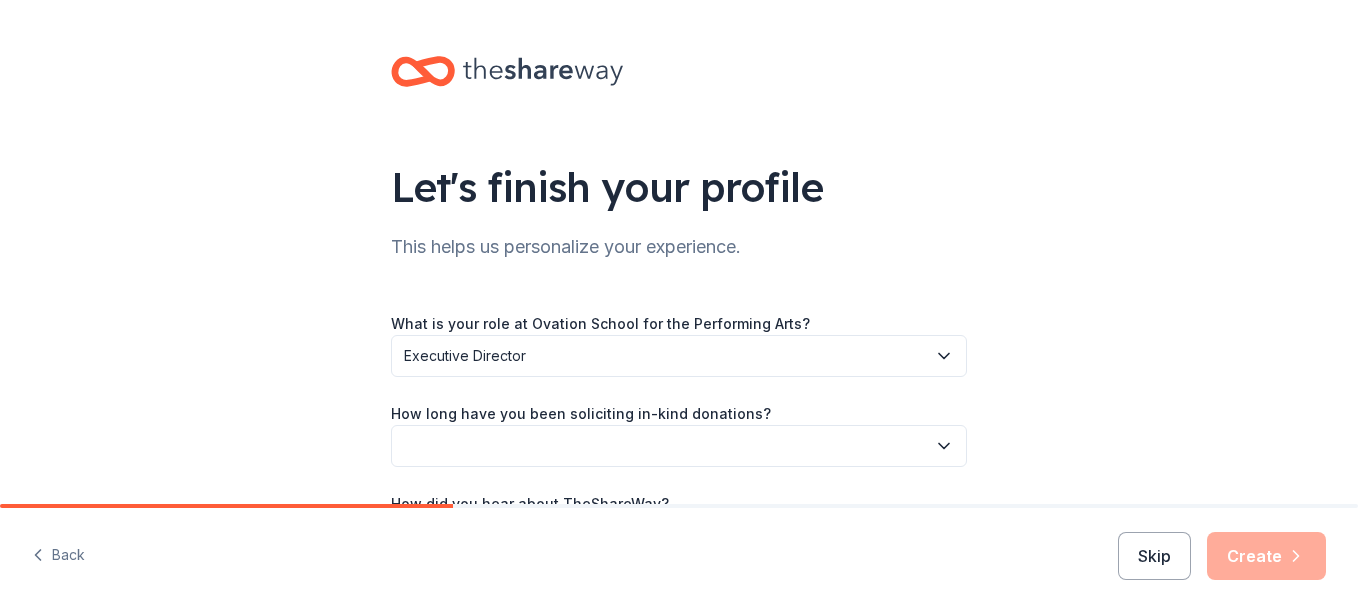 click 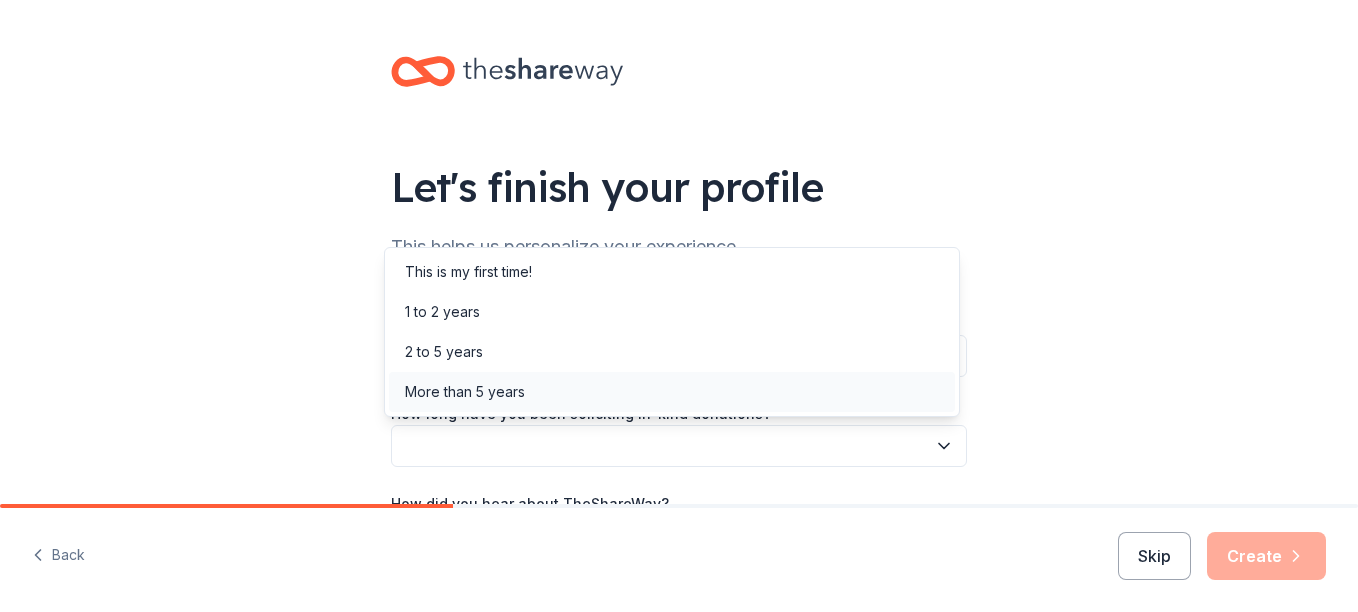 click on "More than 5 years" at bounding box center [672, 392] 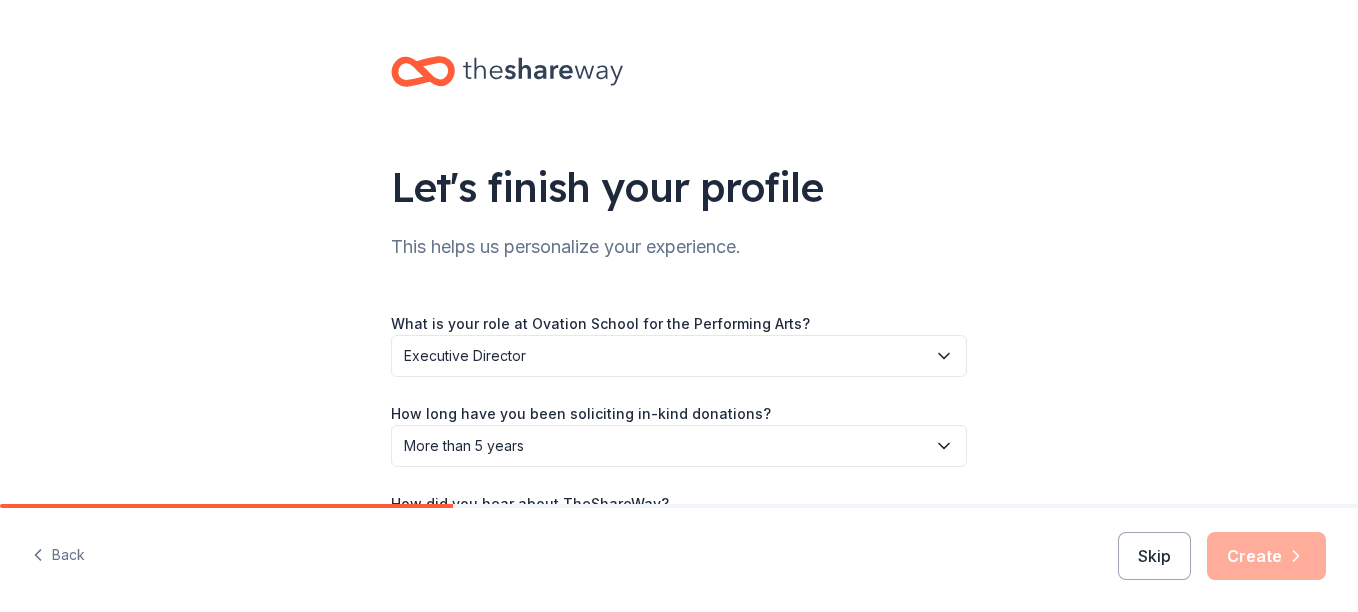 scroll, scrollTop: 149, scrollLeft: 0, axis: vertical 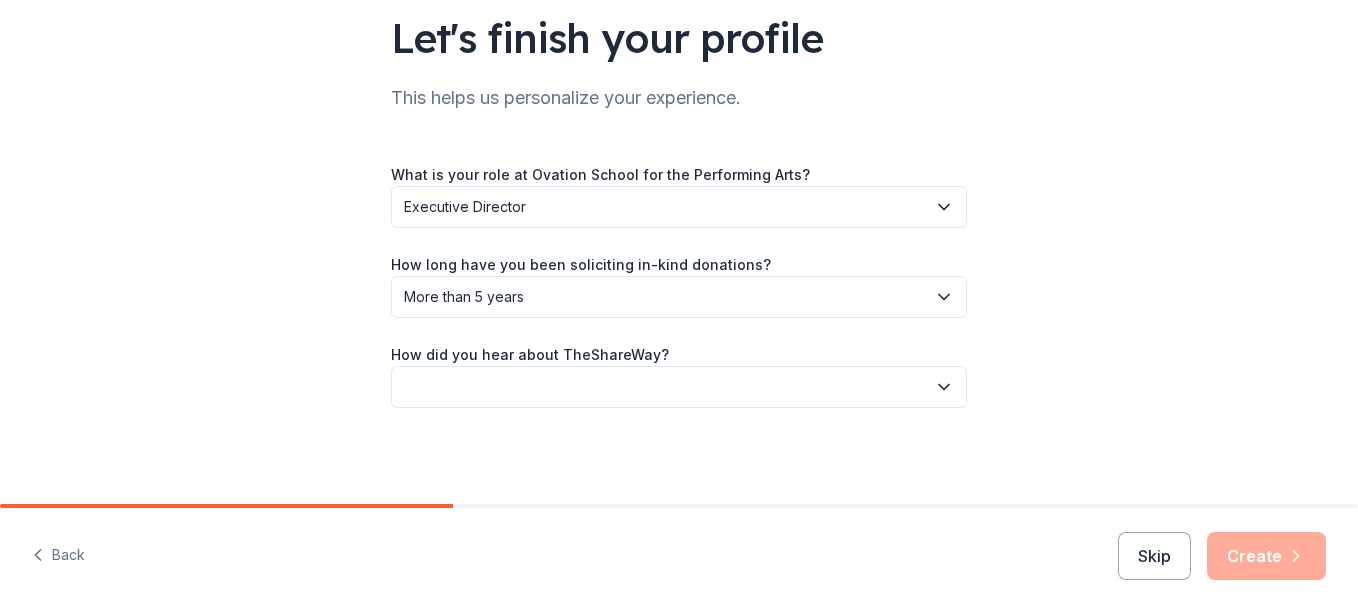 click at bounding box center [679, 387] 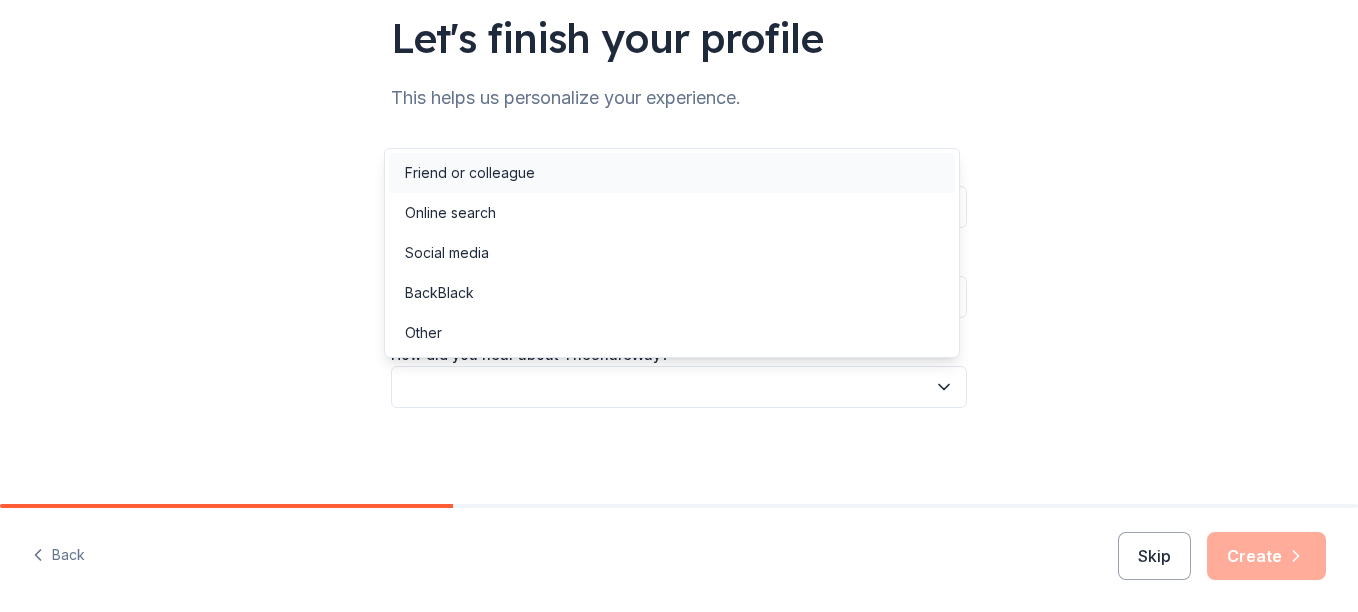 click on "Friend or colleague" at bounding box center (672, 173) 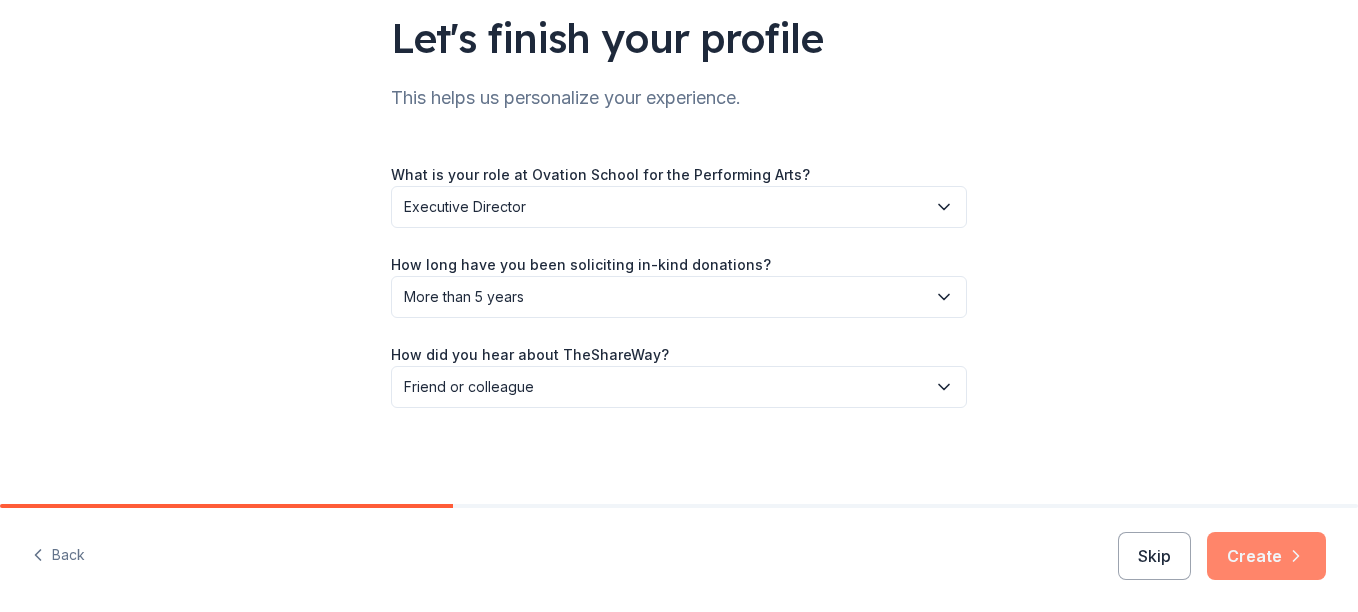 click on "Create" at bounding box center (1266, 556) 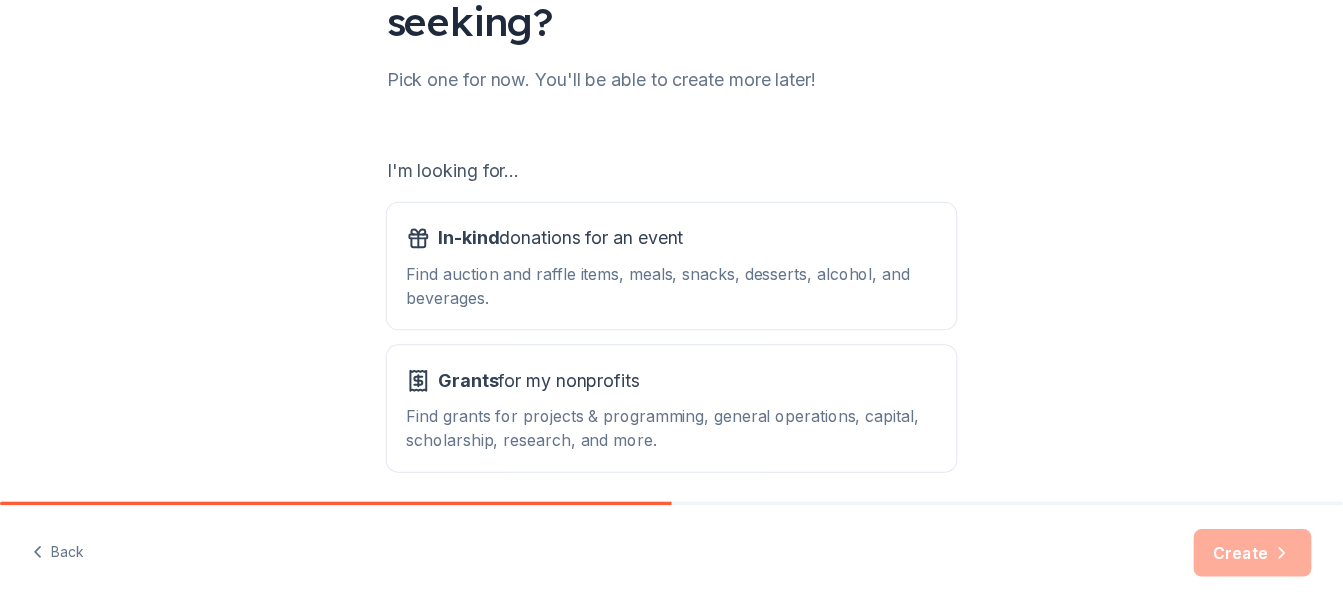 scroll, scrollTop: 303, scrollLeft: 0, axis: vertical 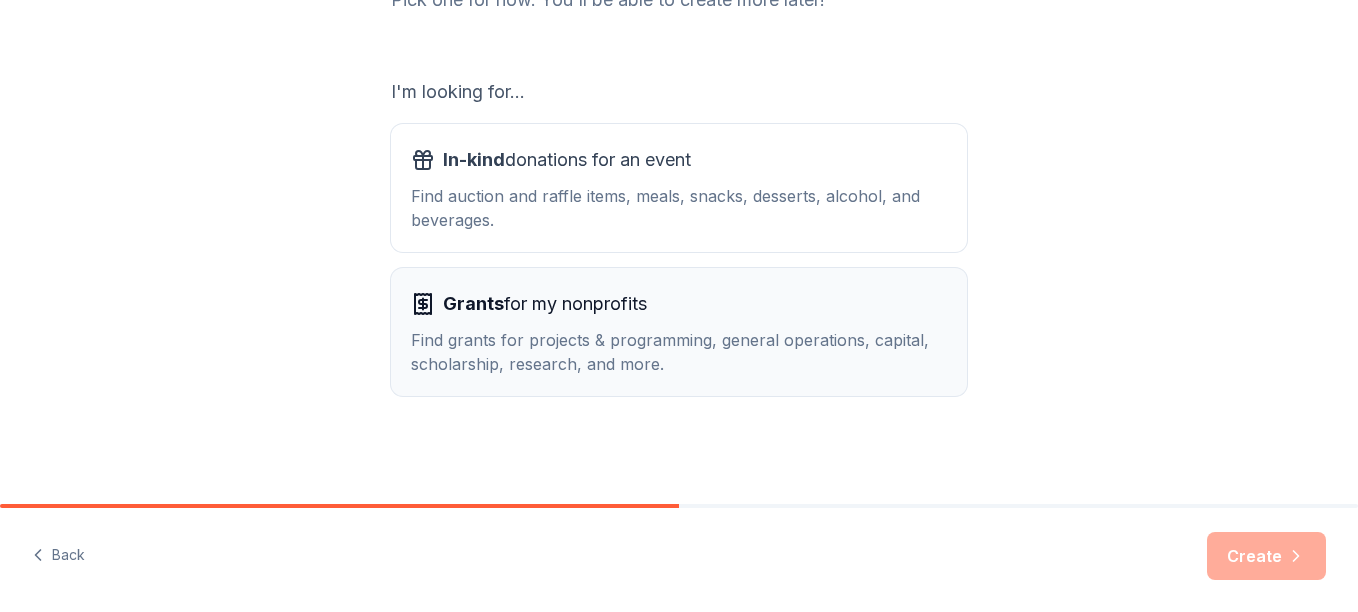 click on "Grants  for my nonprofits" at bounding box center [545, 304] 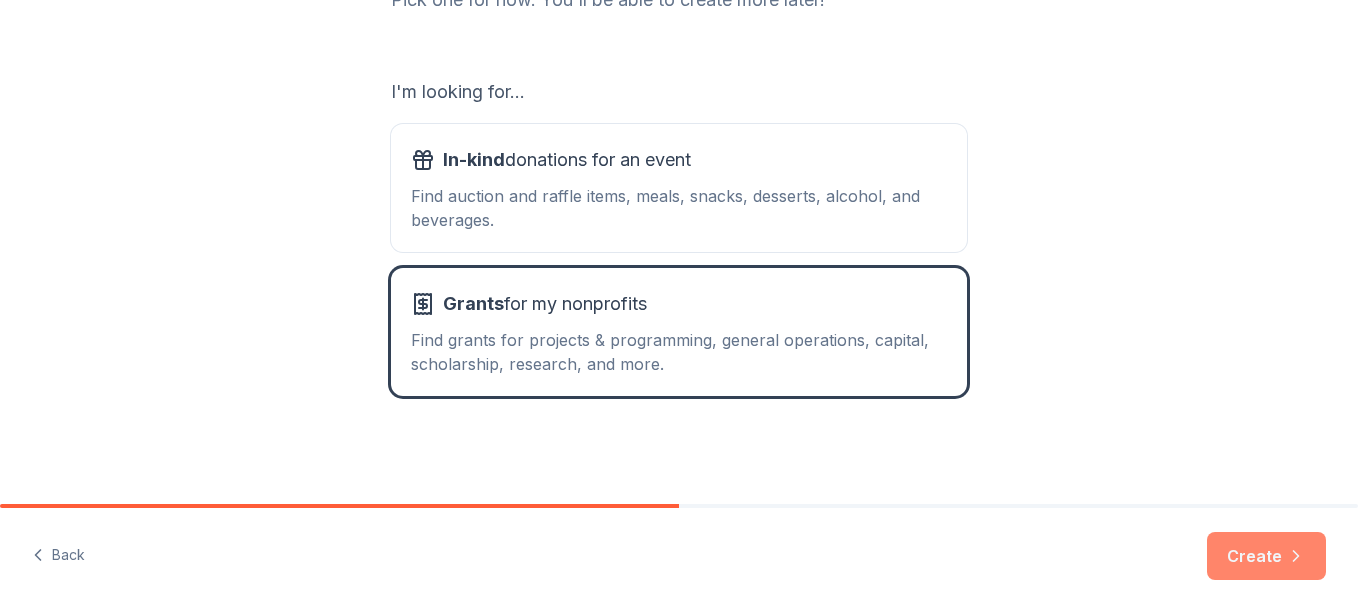 click on "Create" at bounding box center (1266, 556) 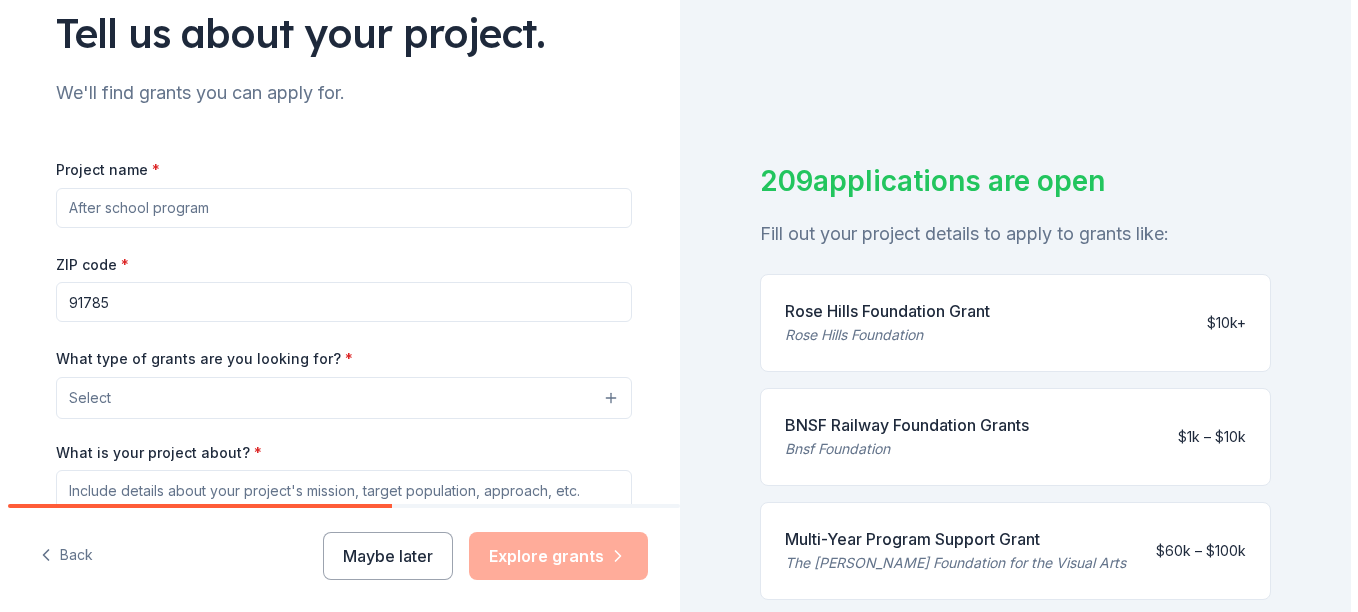 scroll, scrollTop: 150, scrollLeft: 0, axis: vertical 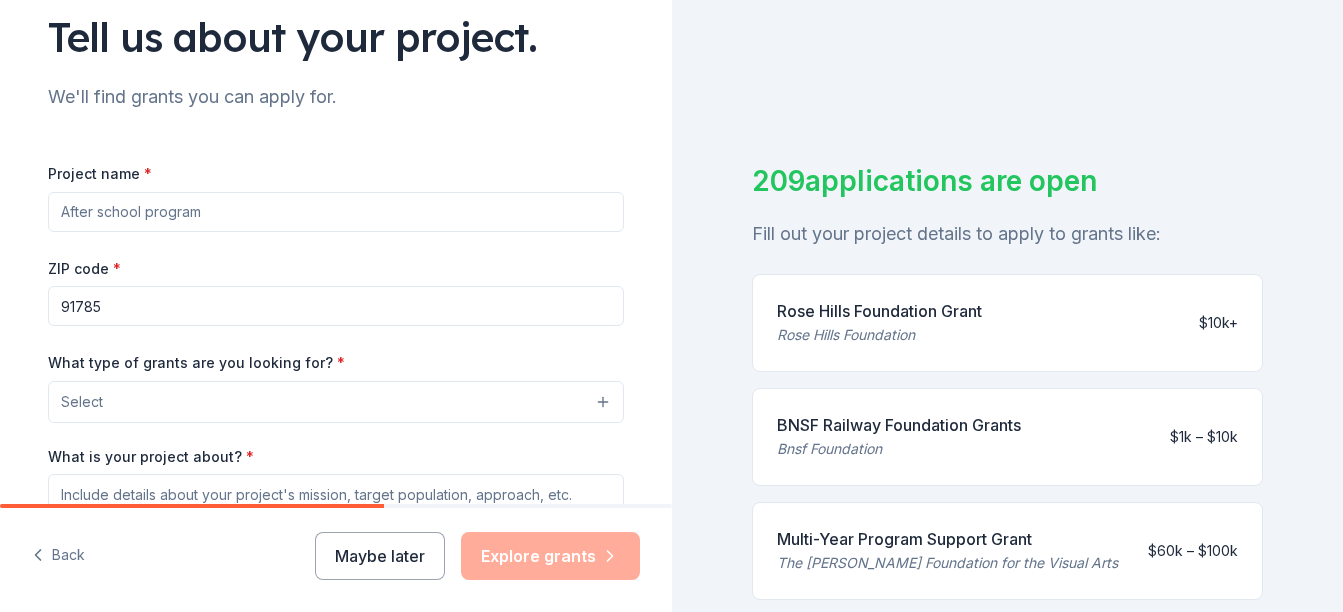 click on "Project name *" at bounding box center (336, 212) 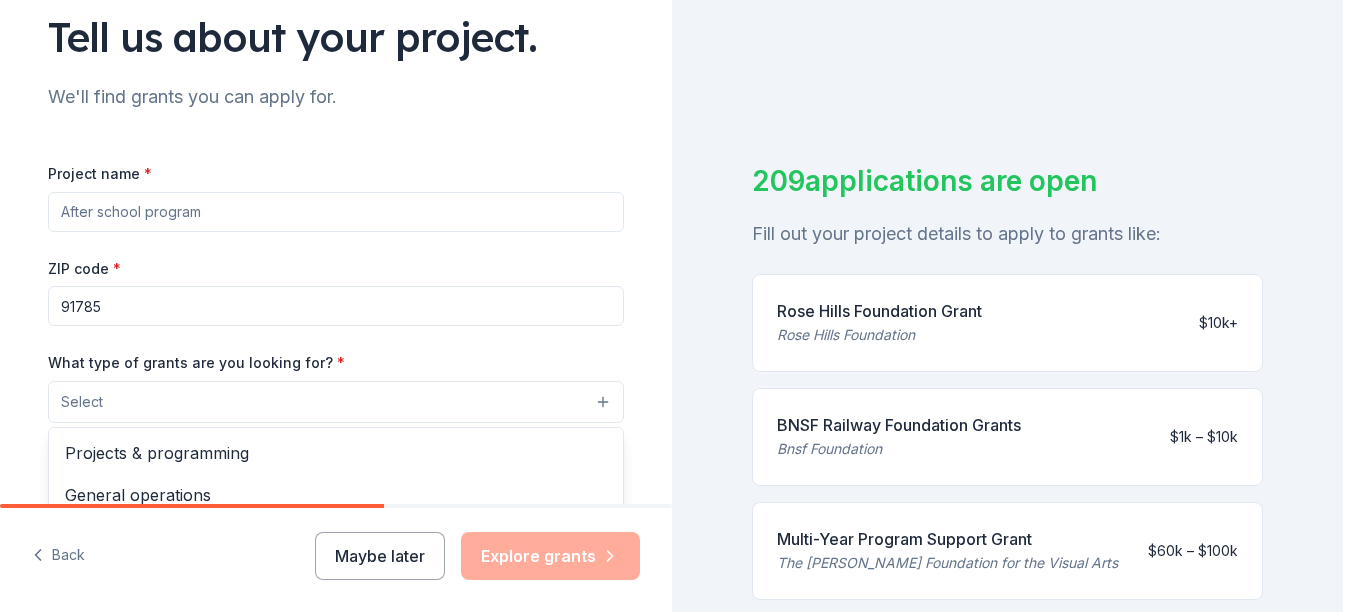 click on "Select" at bounding box center (336, 402) 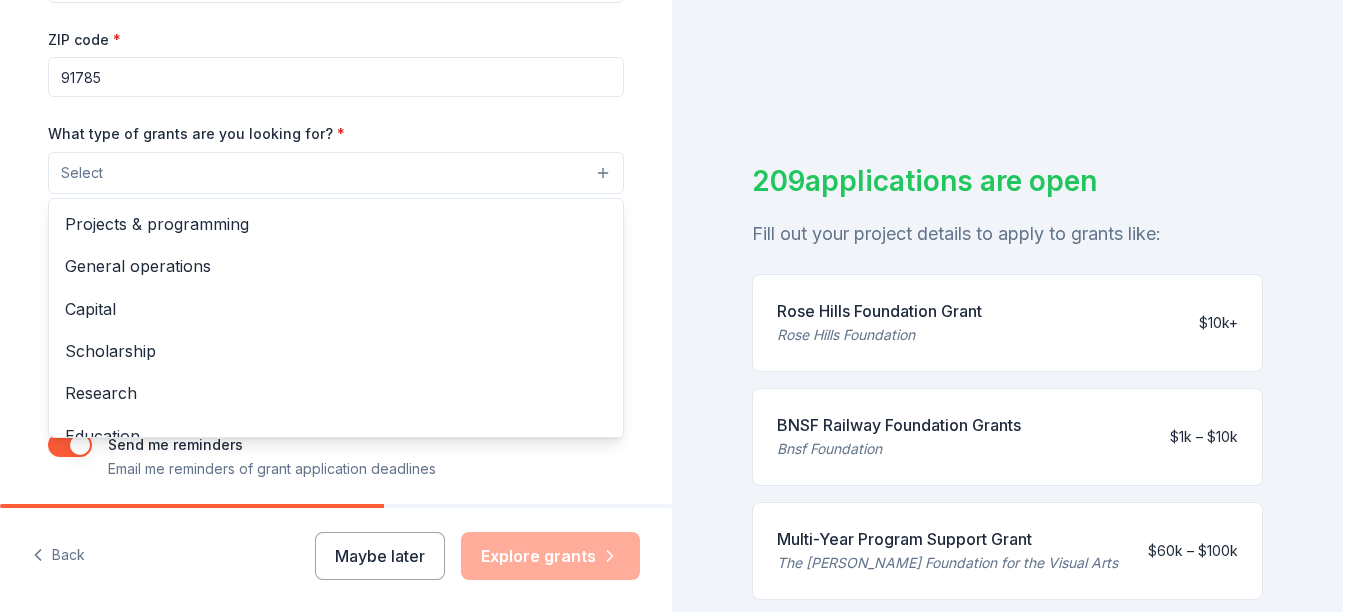 scroll, scrollTop: 387, scrollLeft: 0, axis: vertical 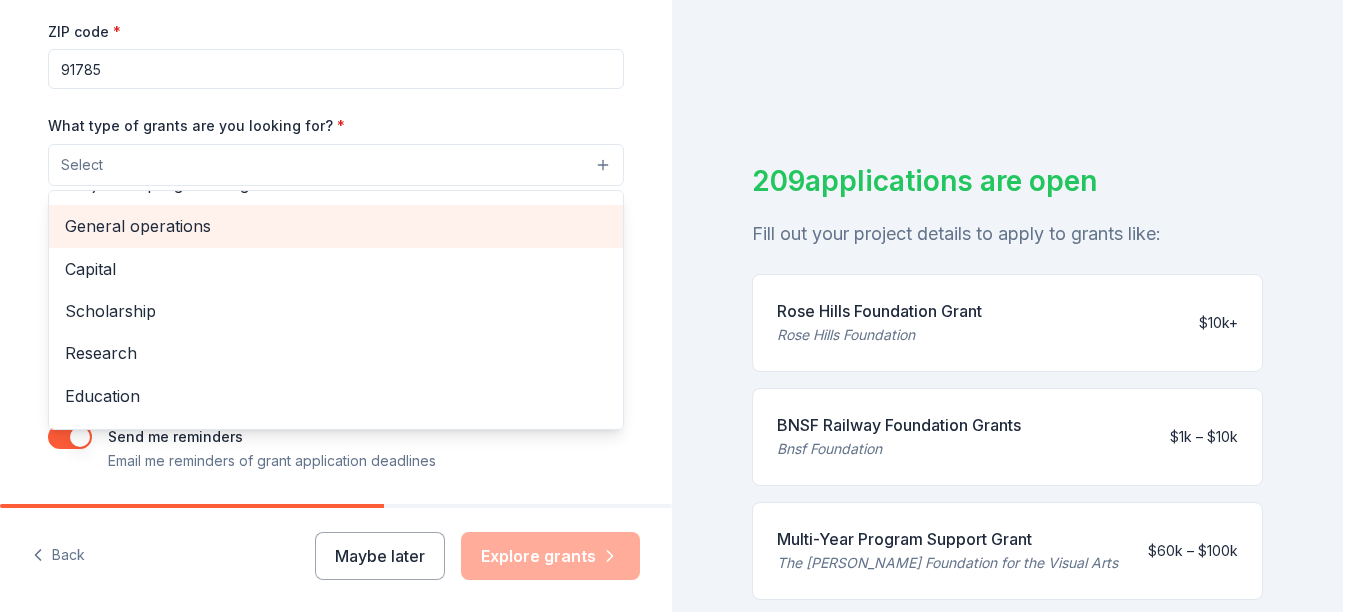 click on "General operations" at bounding box center [336, 226] 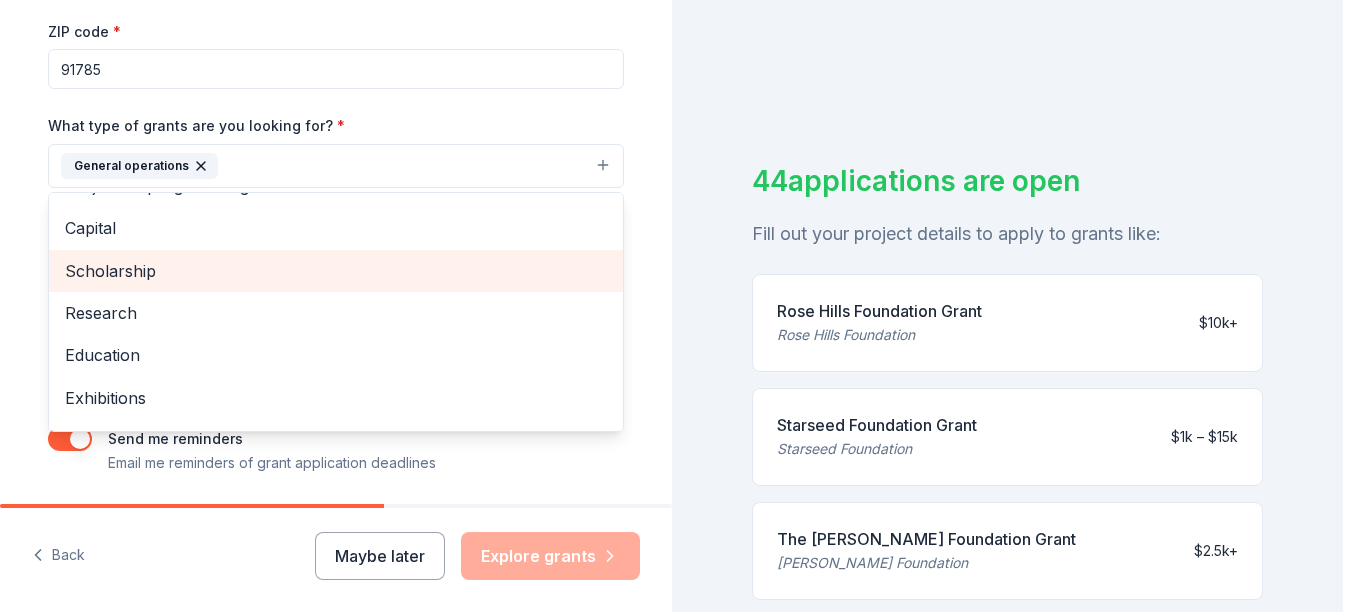 click on "Scholarship" at bounding box center (336, 271) 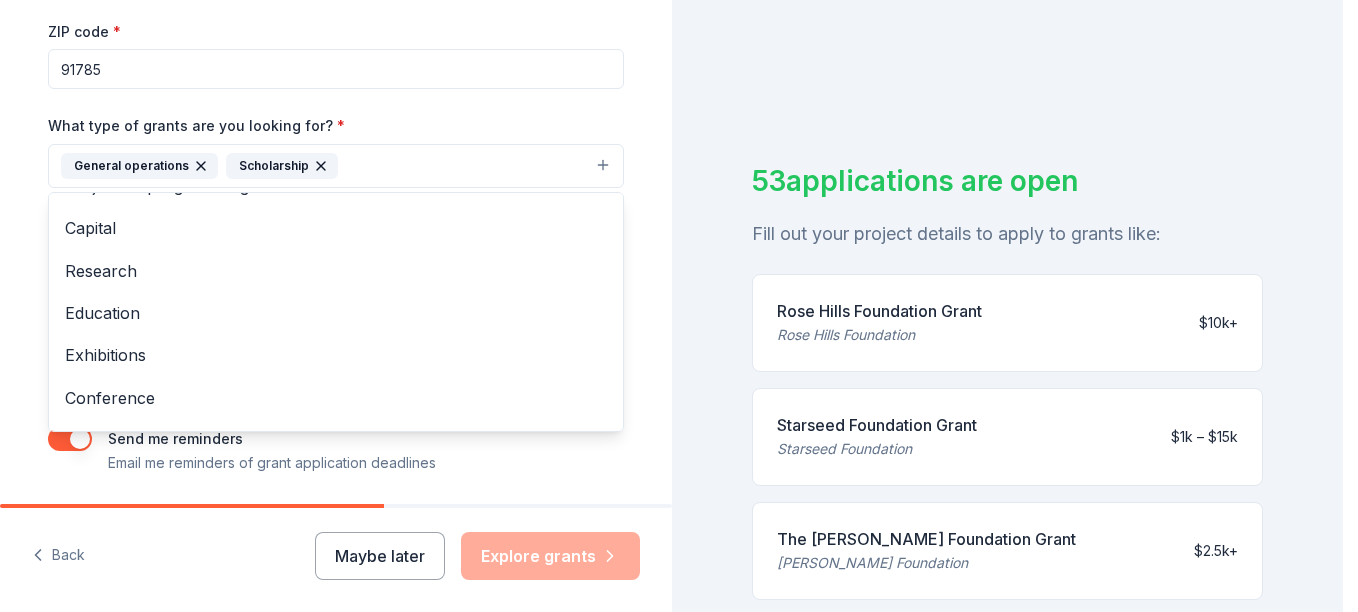 scroll, scrollTop: 0, scrollLeft: 0, axis: both 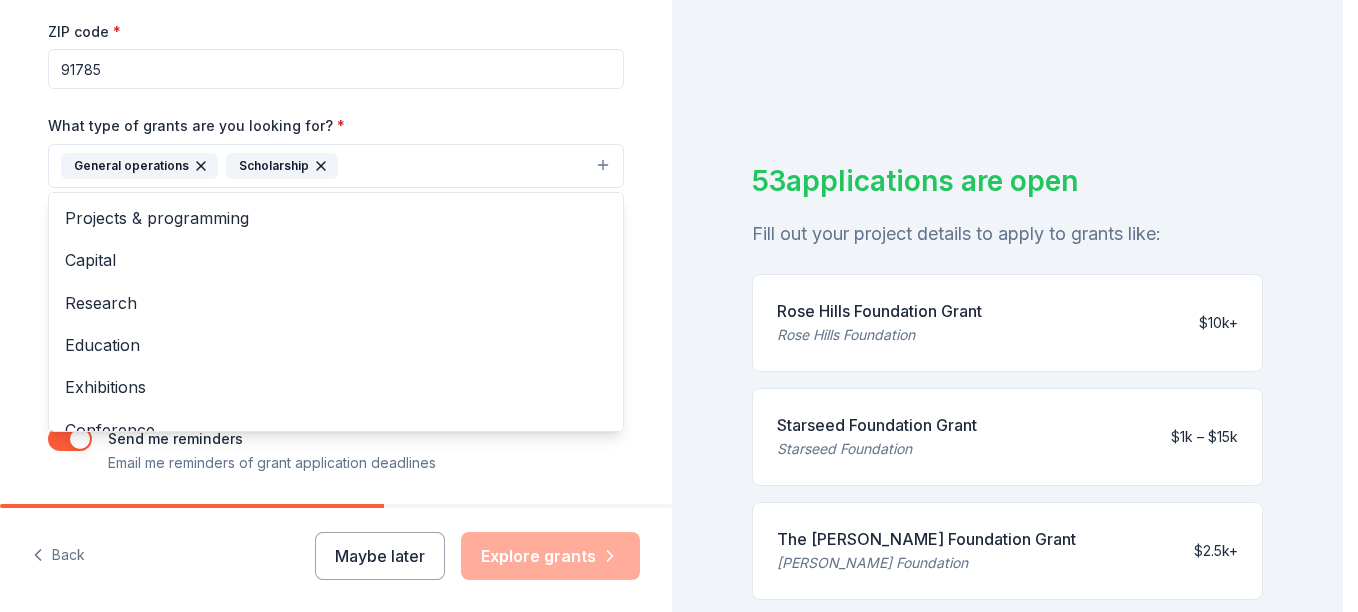 click on "Tell us about your project. We'll find grants you can apply for. Project name * ZIP code * 91785 What type of grants are you looking for? * General operations Scholarship Projects & programming Capital Research Education Exhibitions Conference Training and capacity building Fellowship Other What is your project about? * We use this to match you to relevant grant opportunities.   See examples We recommend at least 300 characters to get the best grant matches. Send me reminders Email me reminders of grant application deadlines" at bounding box center [336, 92] 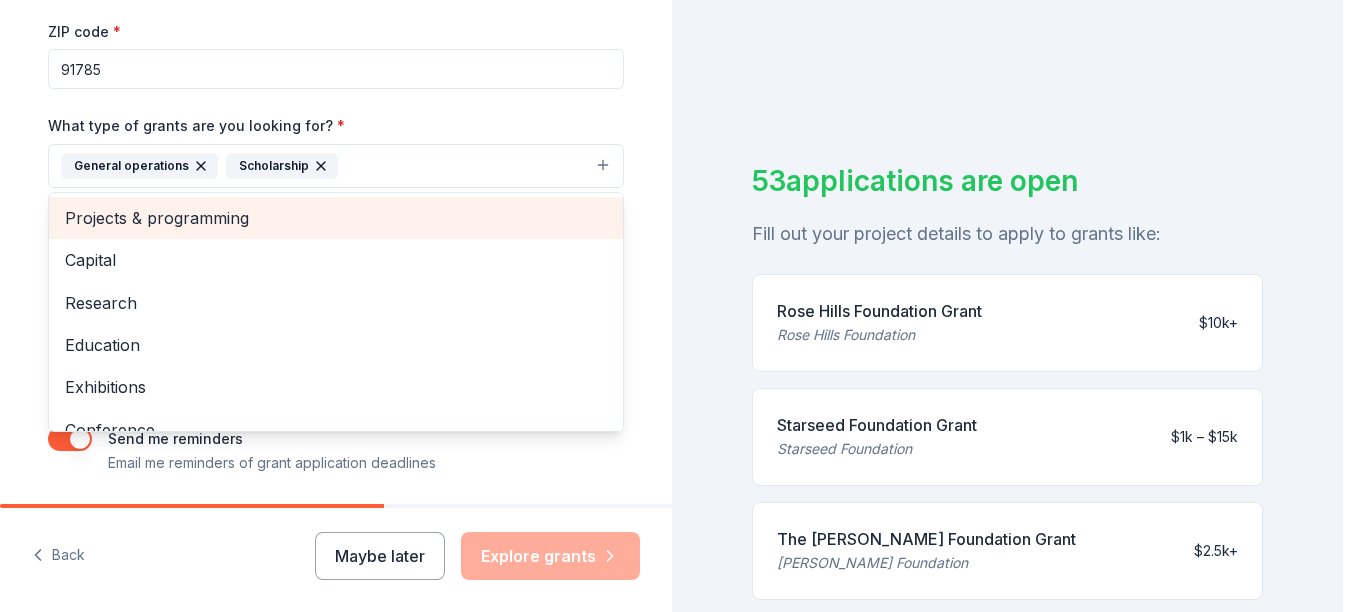 click on "Projects & programming" at bounding box center (336, 218) 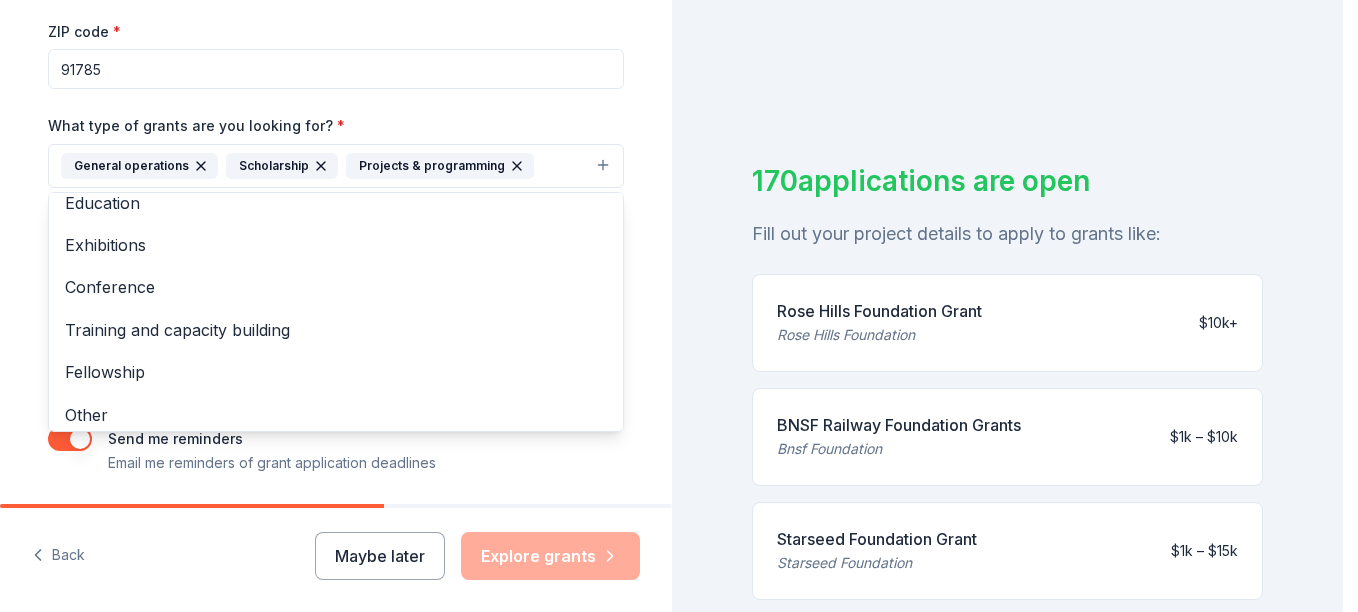 scroll, scrollTop: 109, scrollLeft: 0, axis: vertical 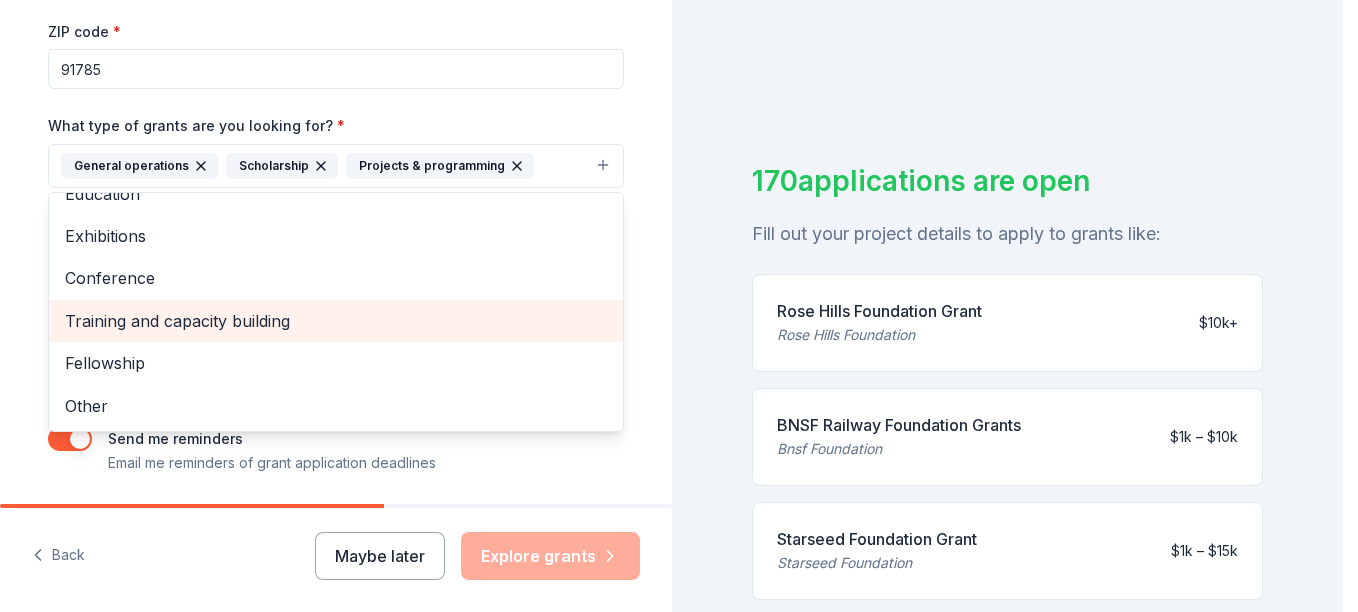 click on "Training and capacity building" at bounding box center [336, 321] 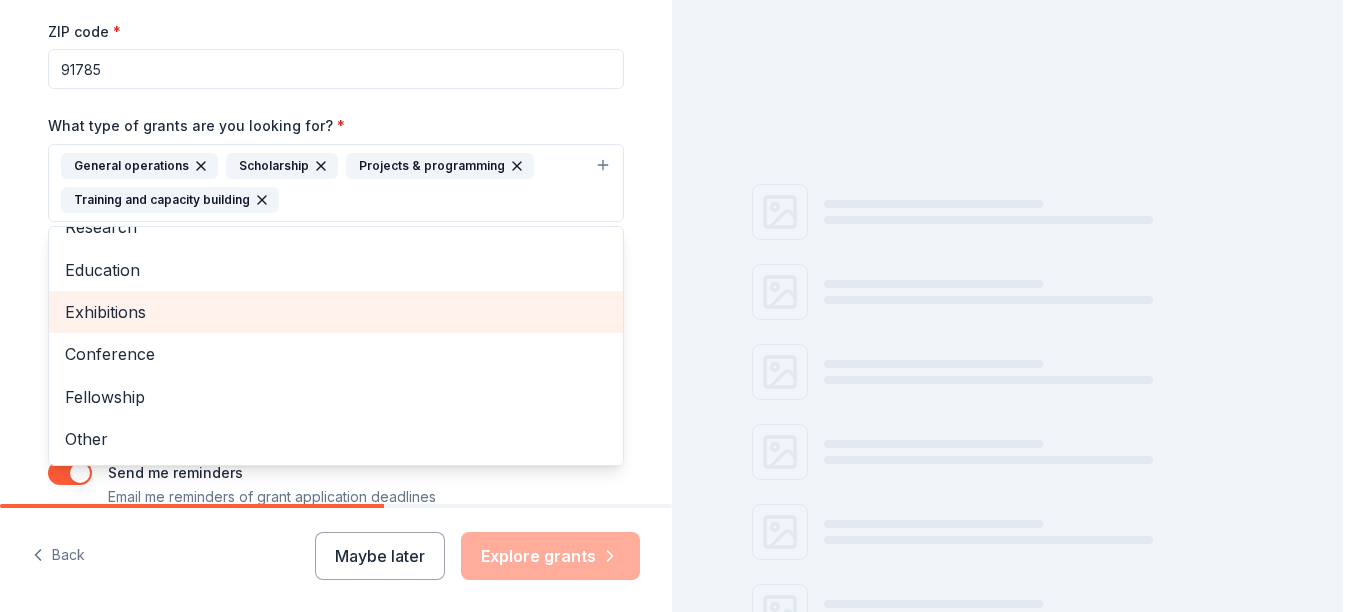 scroll, scrollTop: 67, scrollLeft: 0, axis: vertical 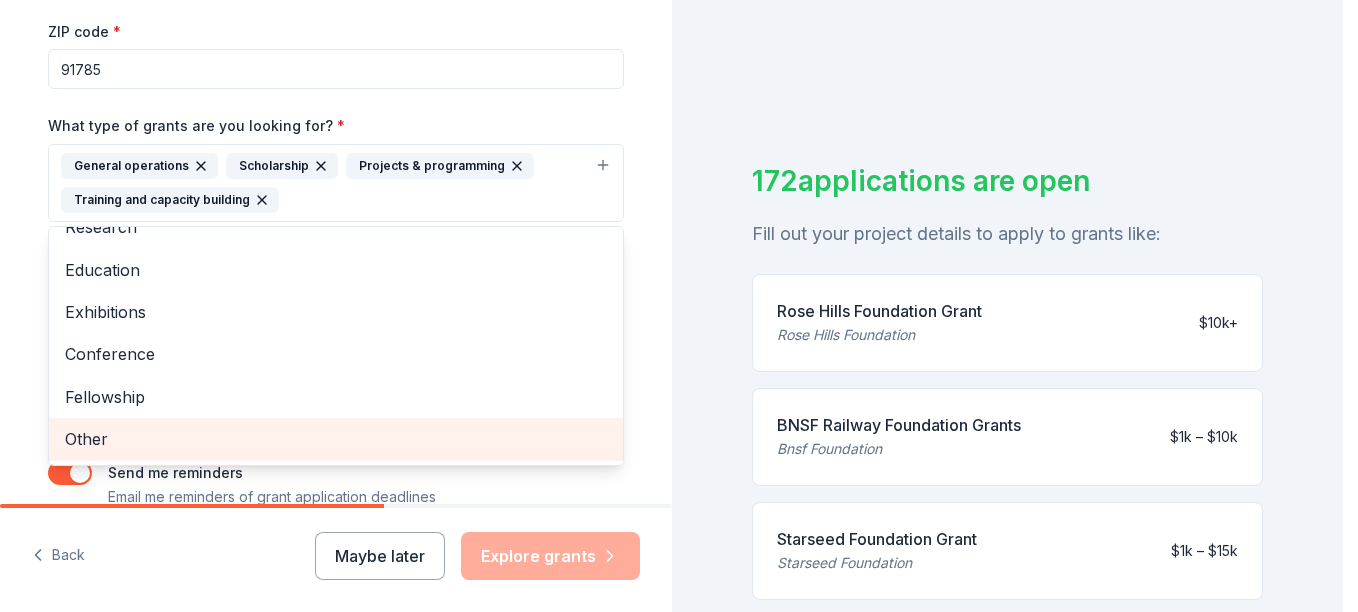 click on "Other" at bounding box center [336, 439] 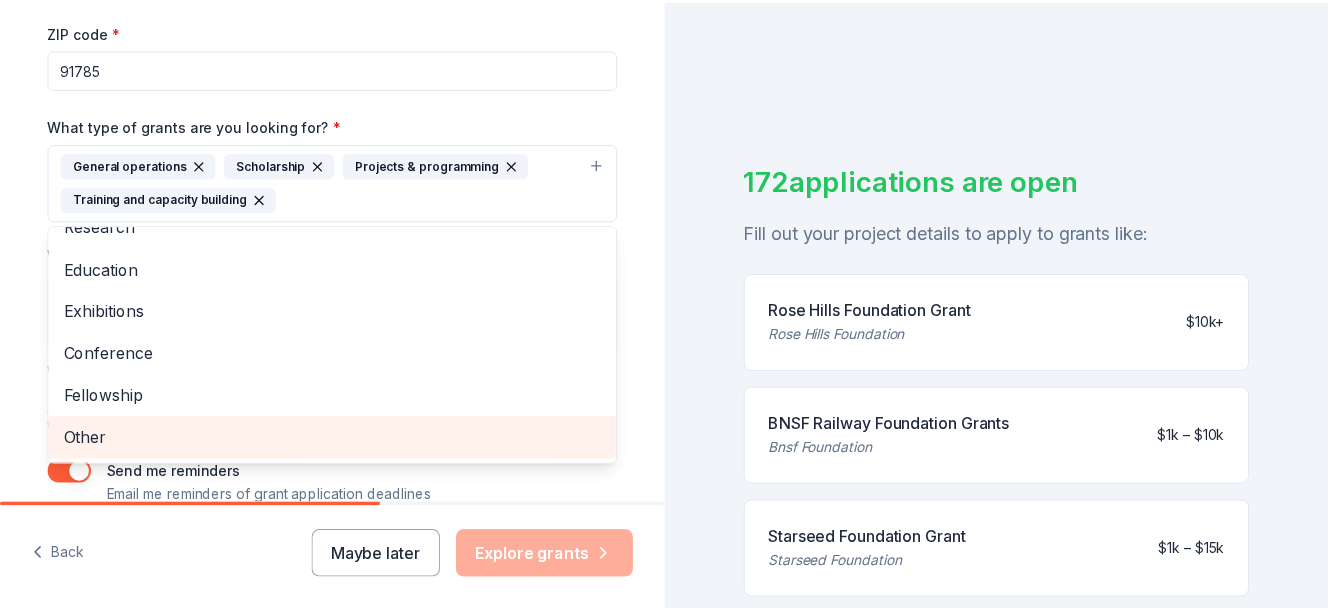 scroll, scrollTop: 24, scrollLeft: 0, axis: vertical 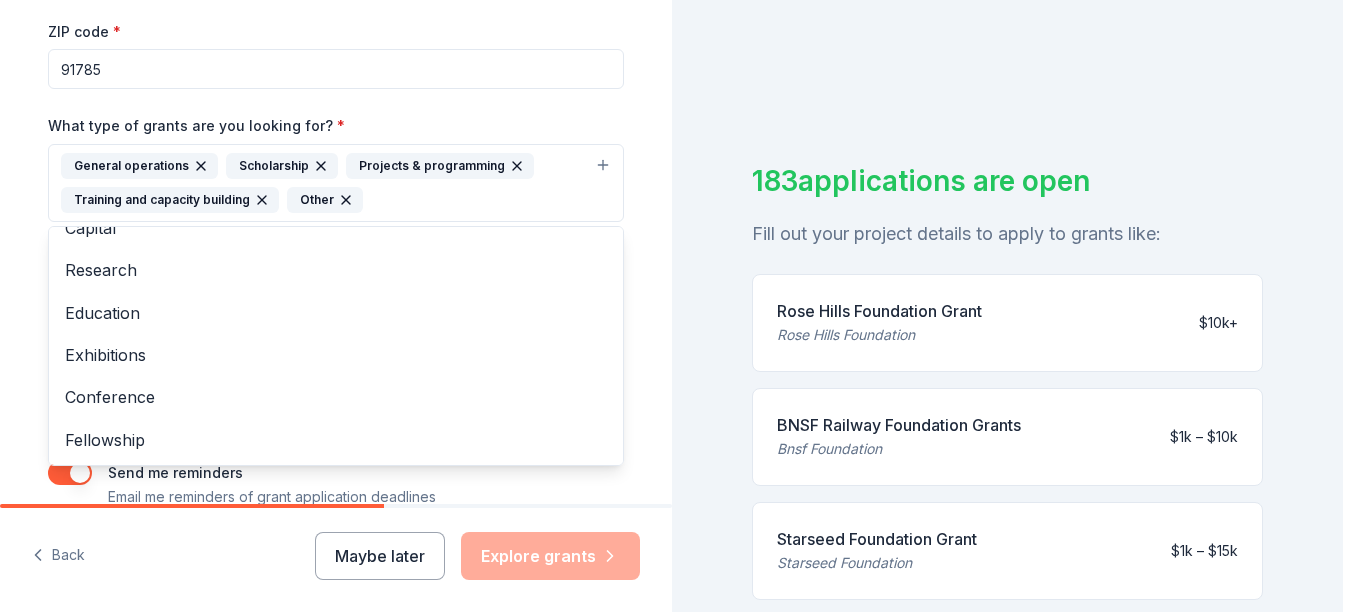 click on "Project name * ZIP code * 91785 What type of grants are you looking for? * General operations Scholarship Projects & programming Training and capacity building Other Capital Research Education Exhibitions Conference Fellowship What is your project about? * We use this to match you to relevant grant opportunities.   See examples We recommend at least 300 characters to get the best grant matches. Send me reminders Email me reminders of grant application deadlines" at bounding box center (336, 216) 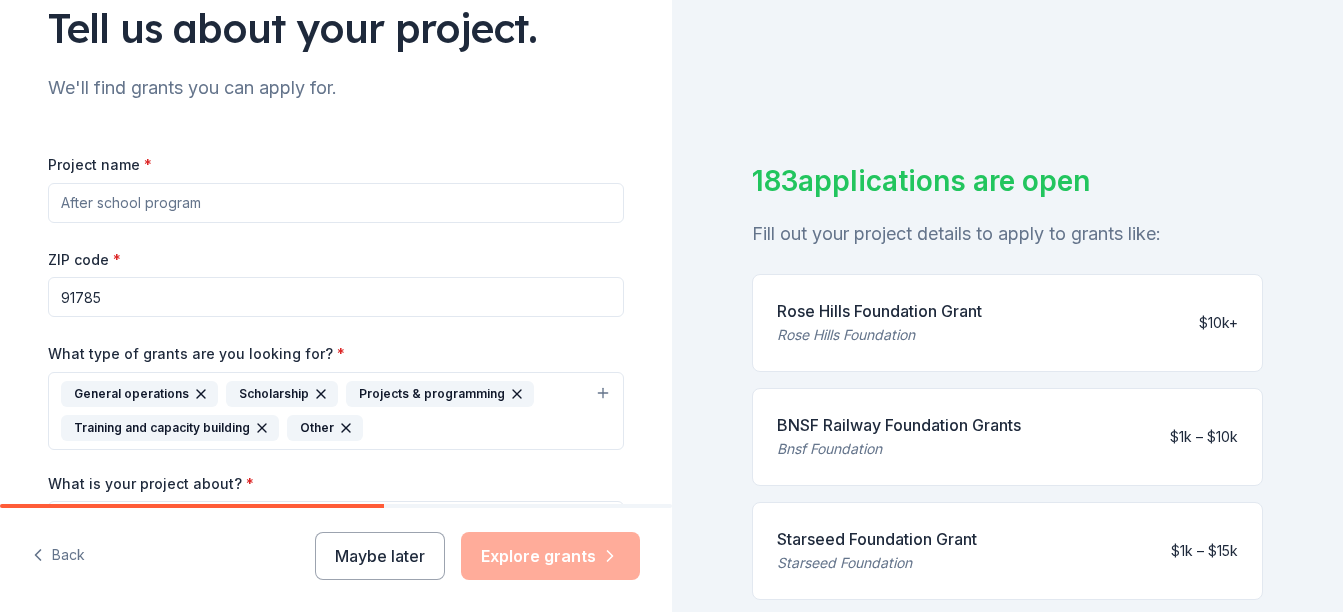 scroll, scrollTop: 0, scrollLeft: 0, axis: both 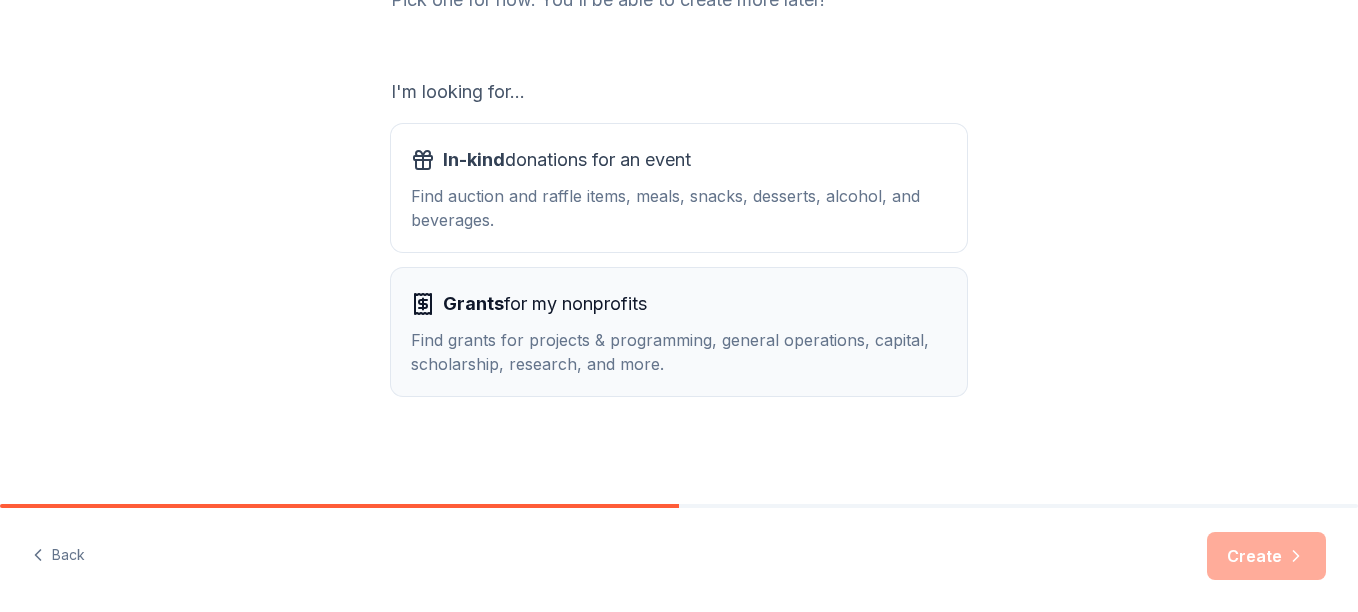 click on "Find grants for projects & programming, general operations, capital, scholarship, research, and more." at bounding box center (679, 352) 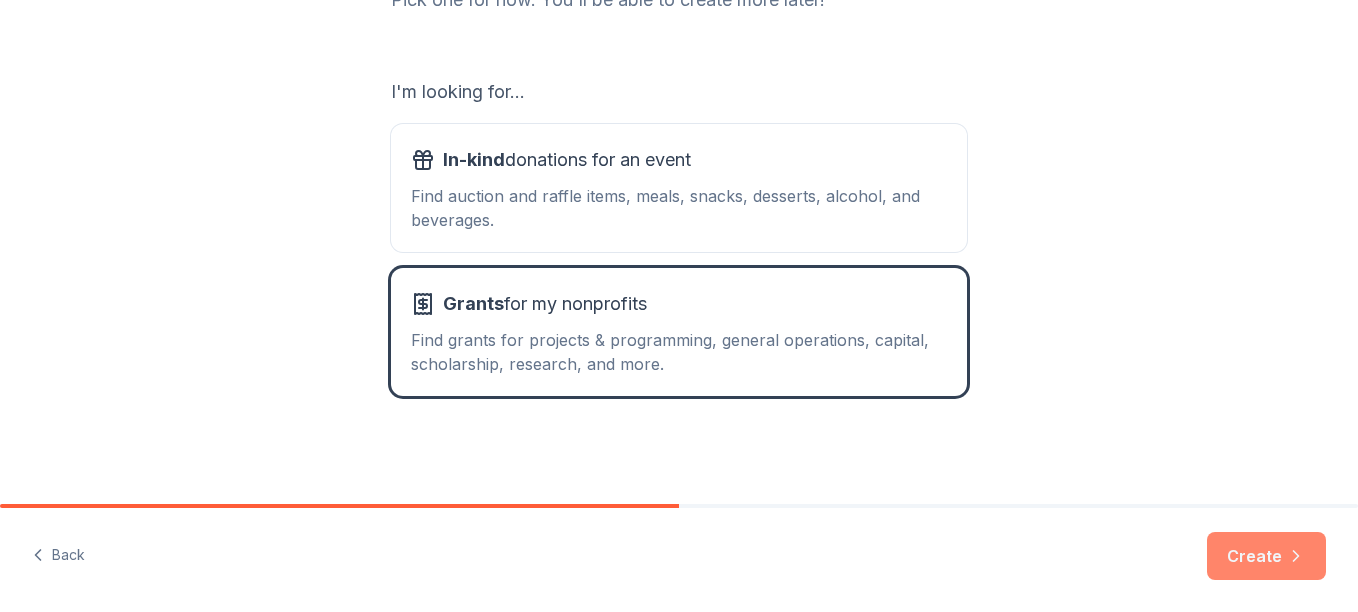 click on "Create" at bounding box center (1266, 556) 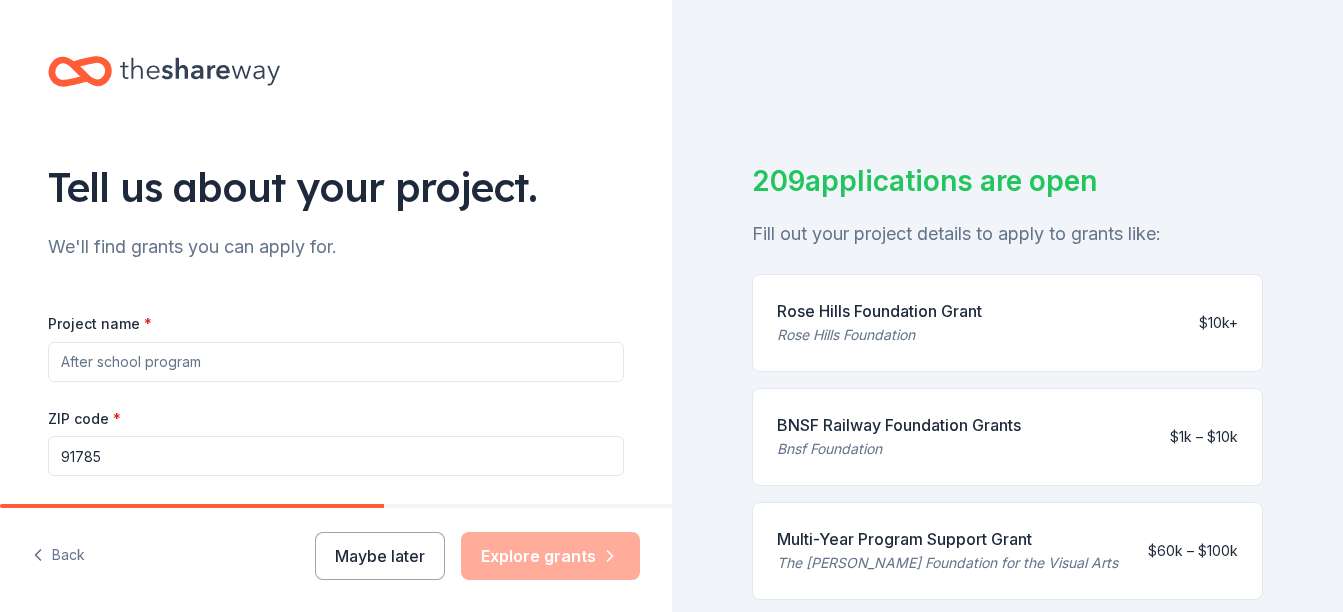 click on "Project name *" at bounding box center (336, 362) 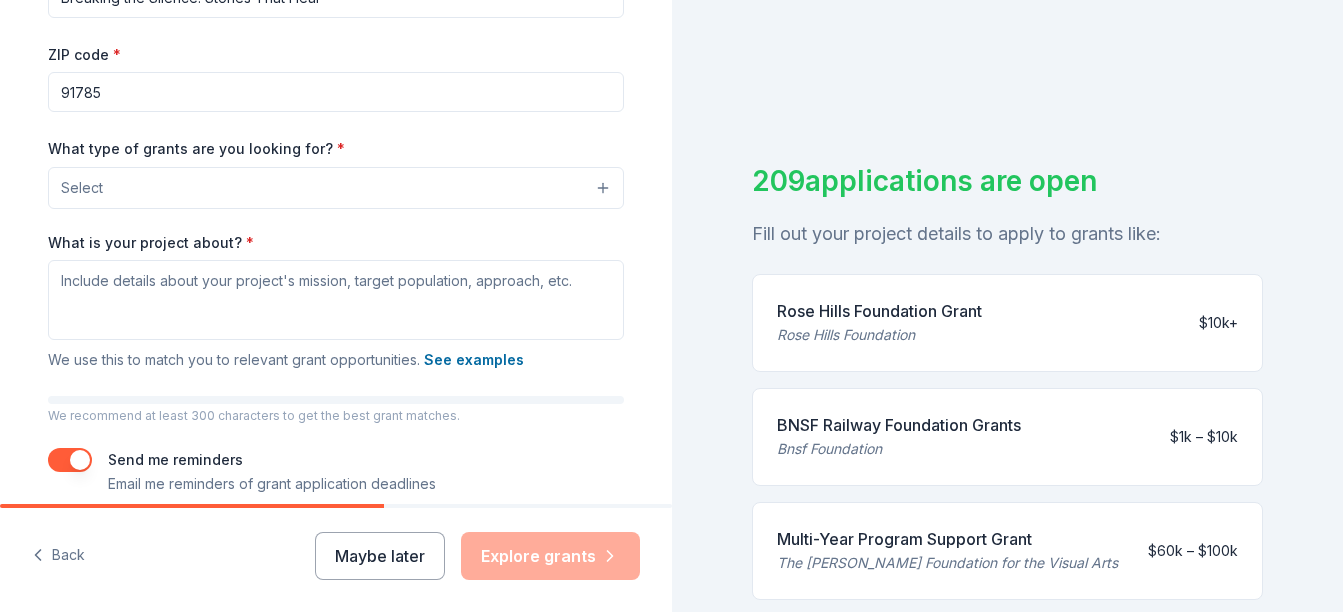 scroll, scrollTop: 375, scrollLeft: 0, axis: vertical 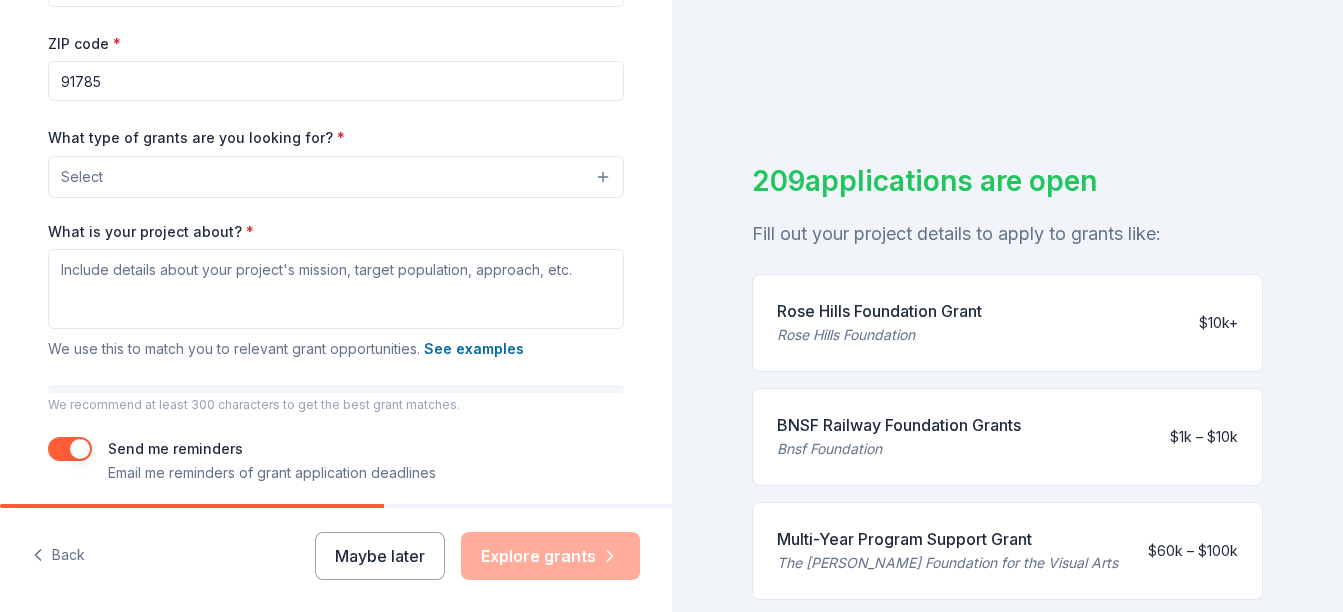 type on "Breaking the Silence: Stories That Heal" 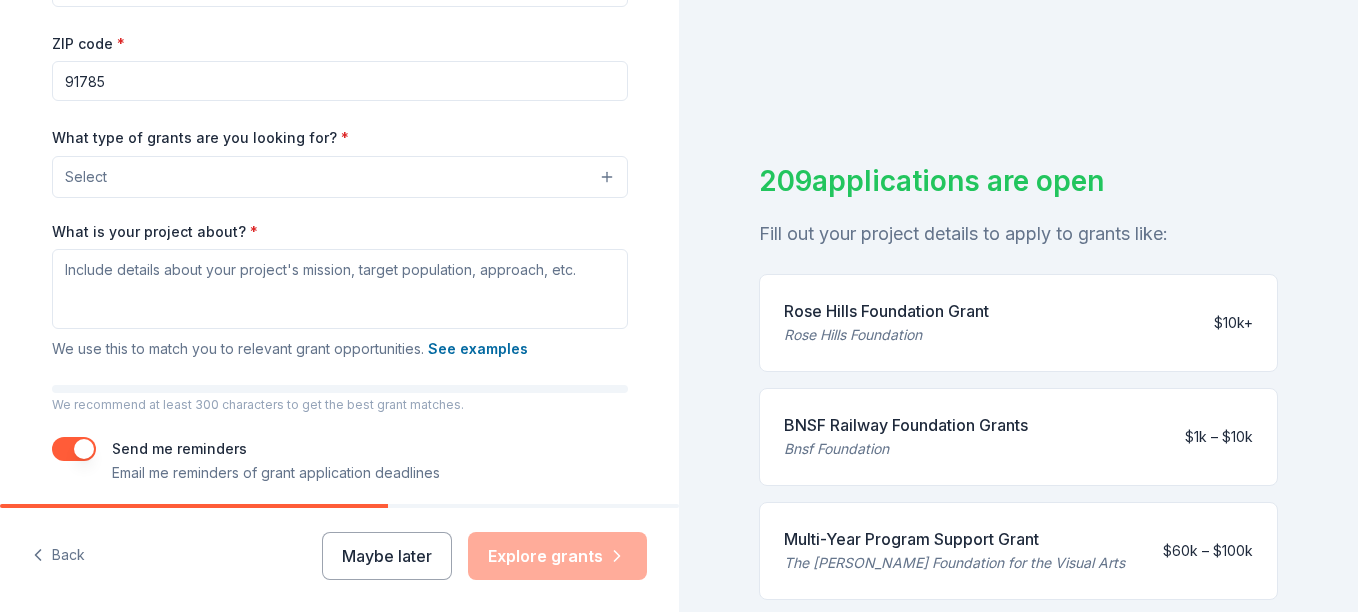 click on "Select" at bounding box center [340, 177] 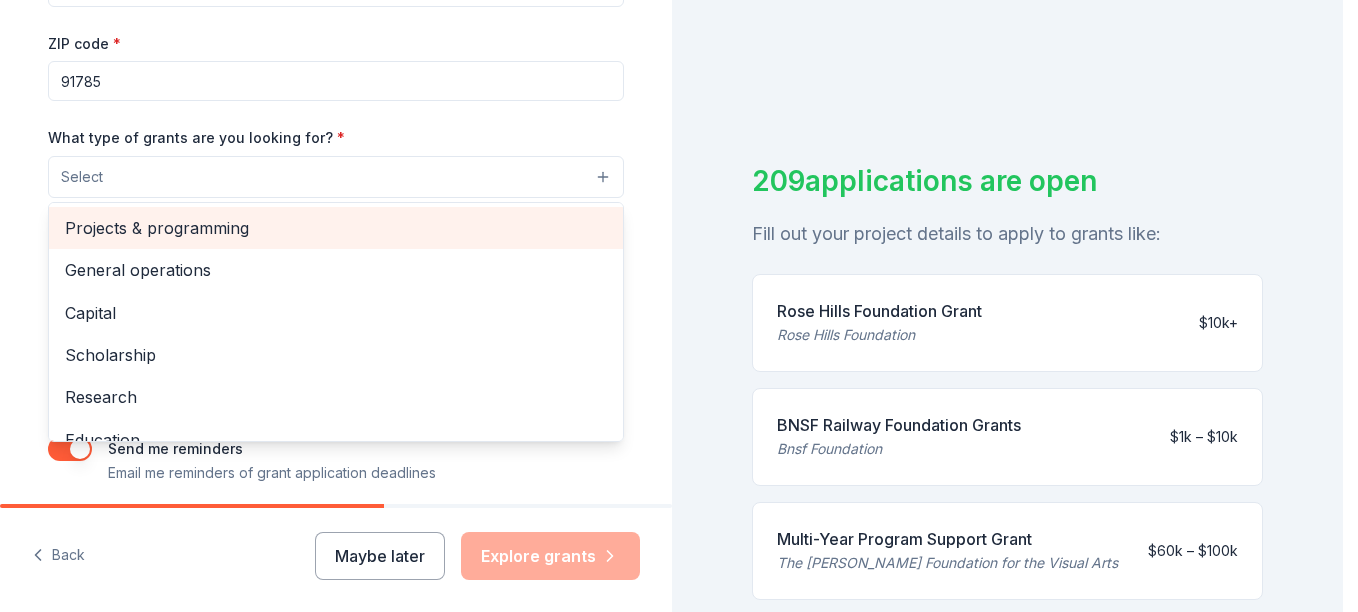 click on "Projects & programming" at bounding box center (336, 228) 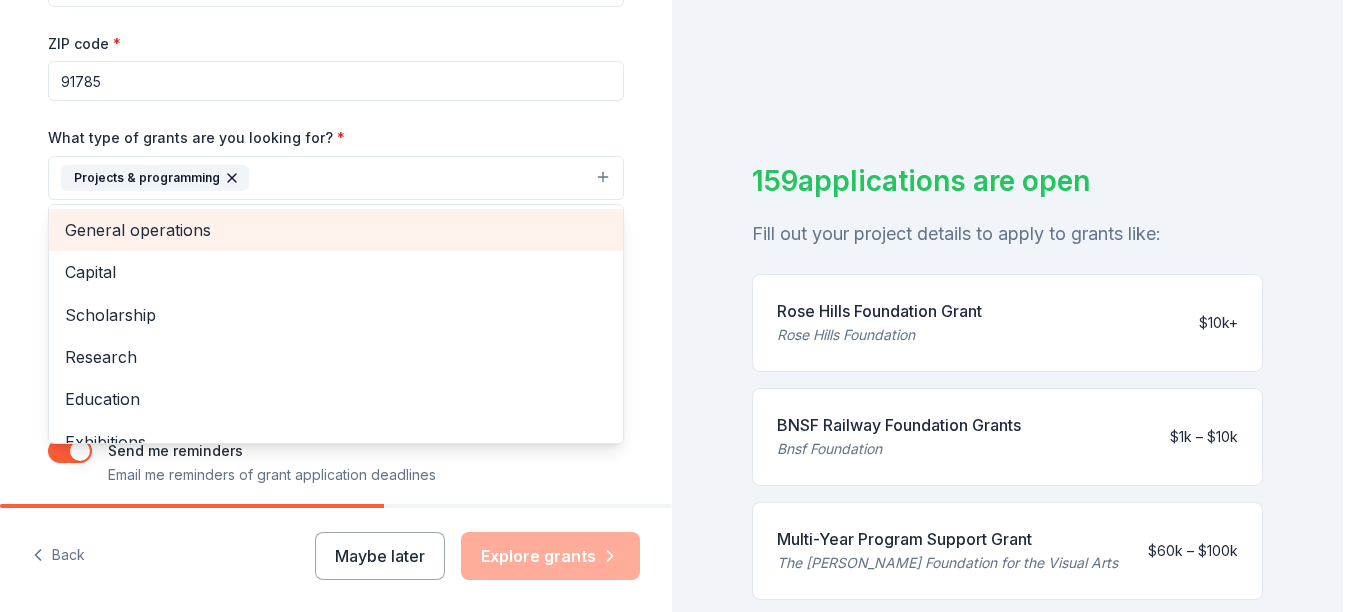 click on "General operations" at bounding box center (336, 230) 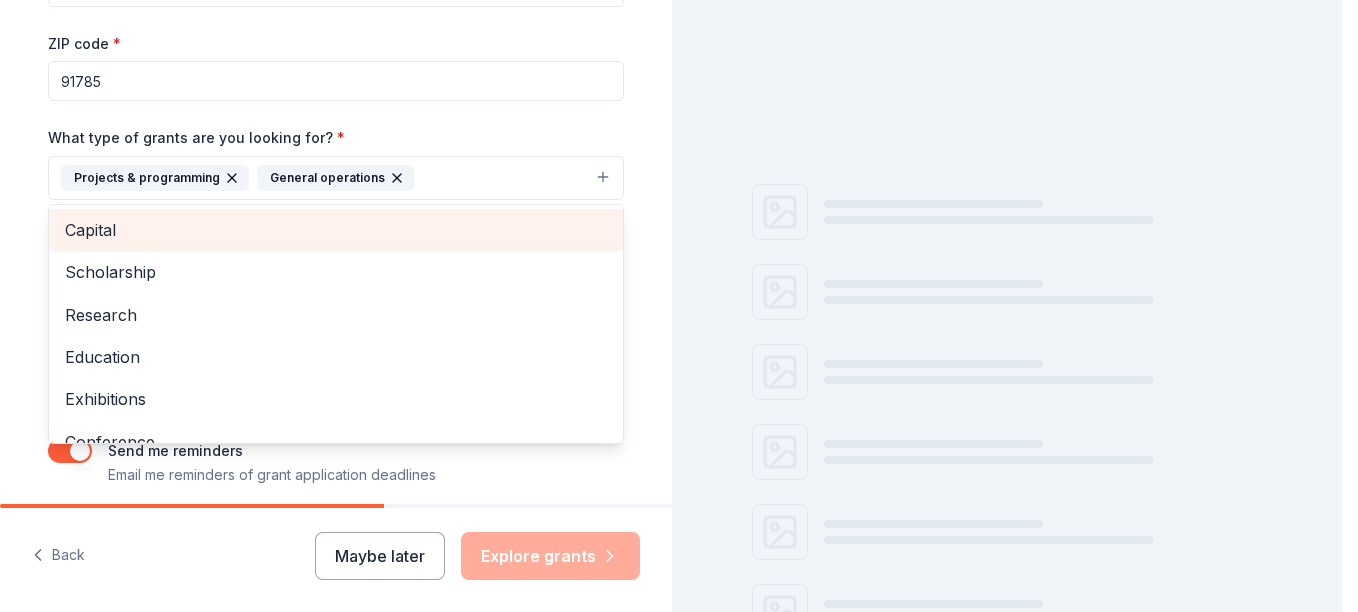click on "Capital" at bounding box center [336, 230] 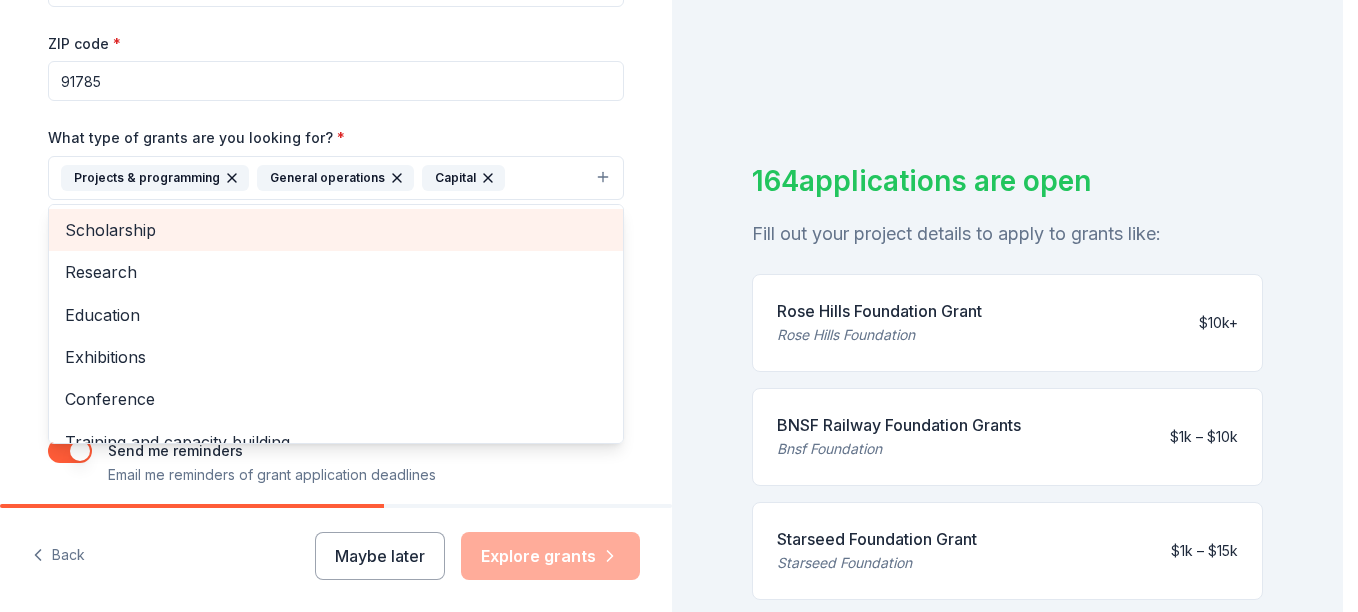 click on "Scholarship" at bounding box center [336, 230] 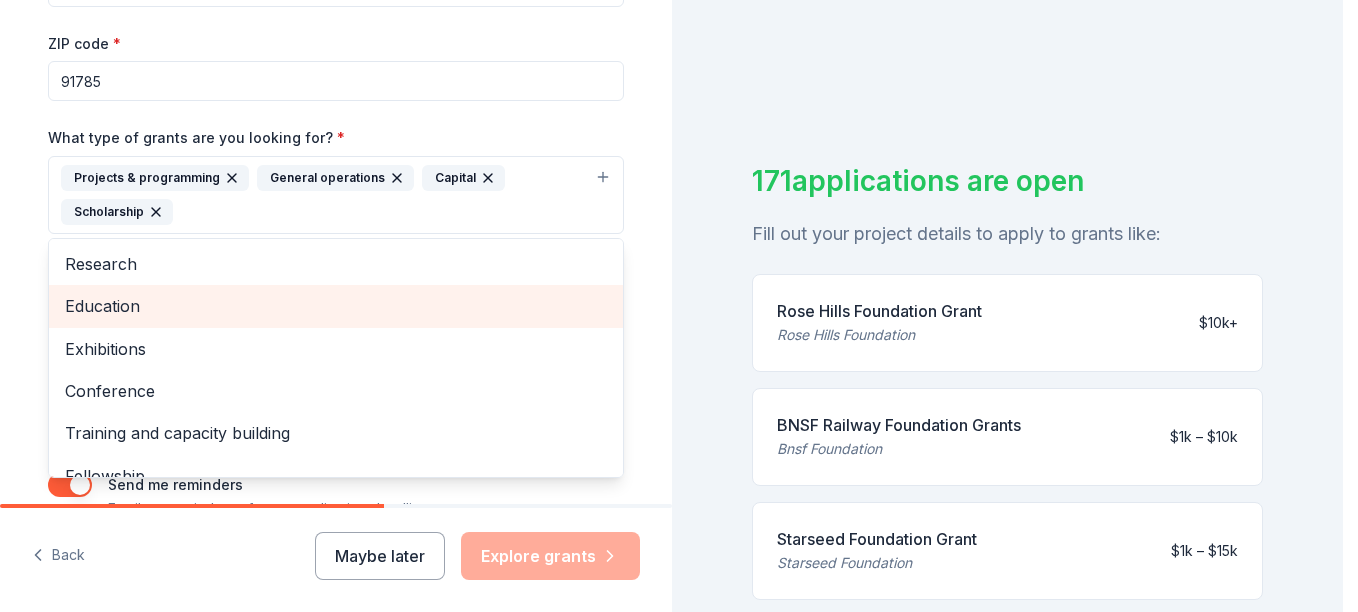 click on "Education" at bounding box center [336, 306] 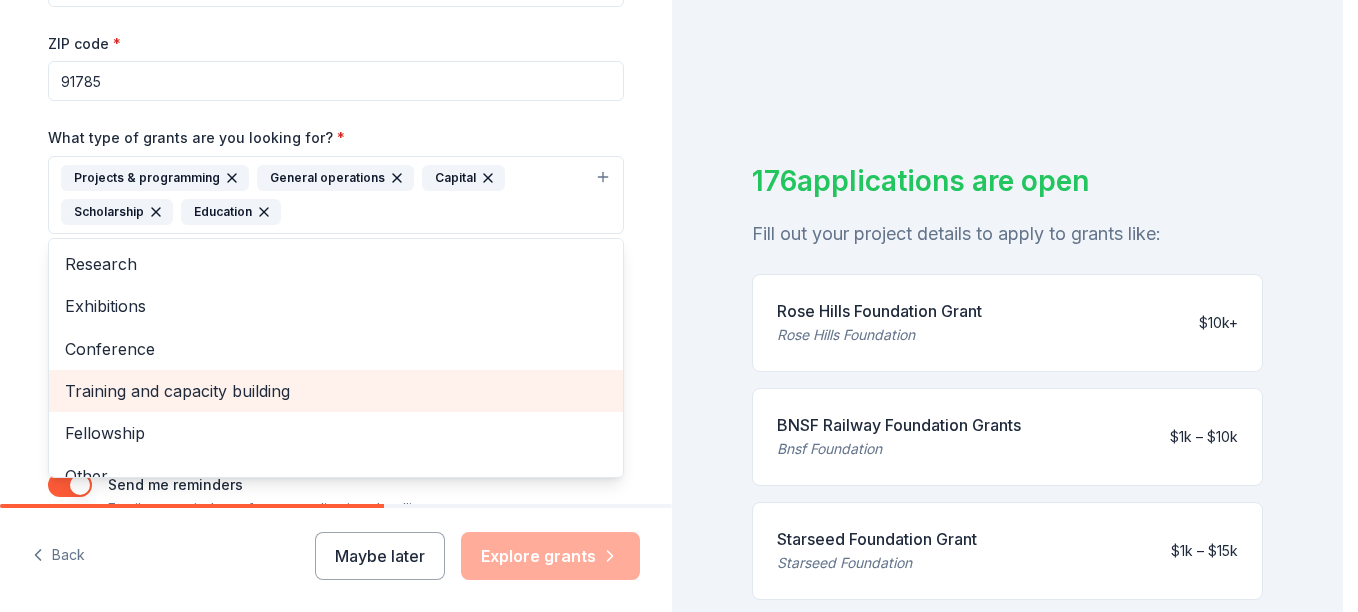 click on "Training and capacity building" at bounding box center [336, 391] 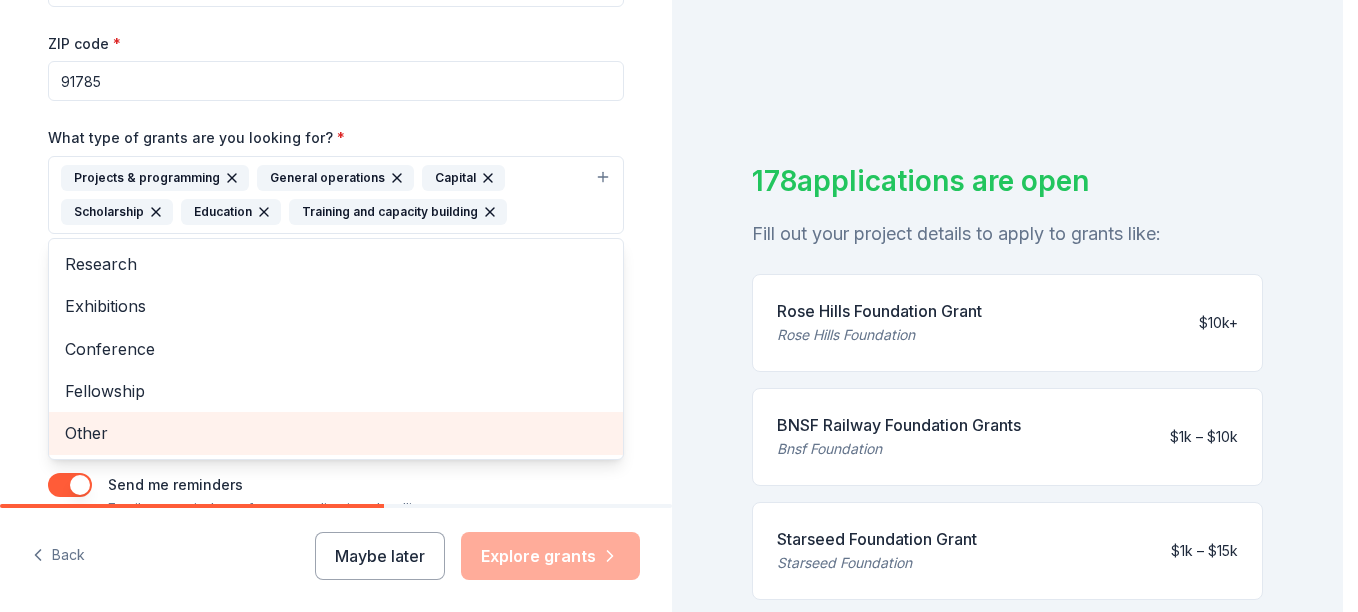 click on "Other" at bounding box center (336, 433) 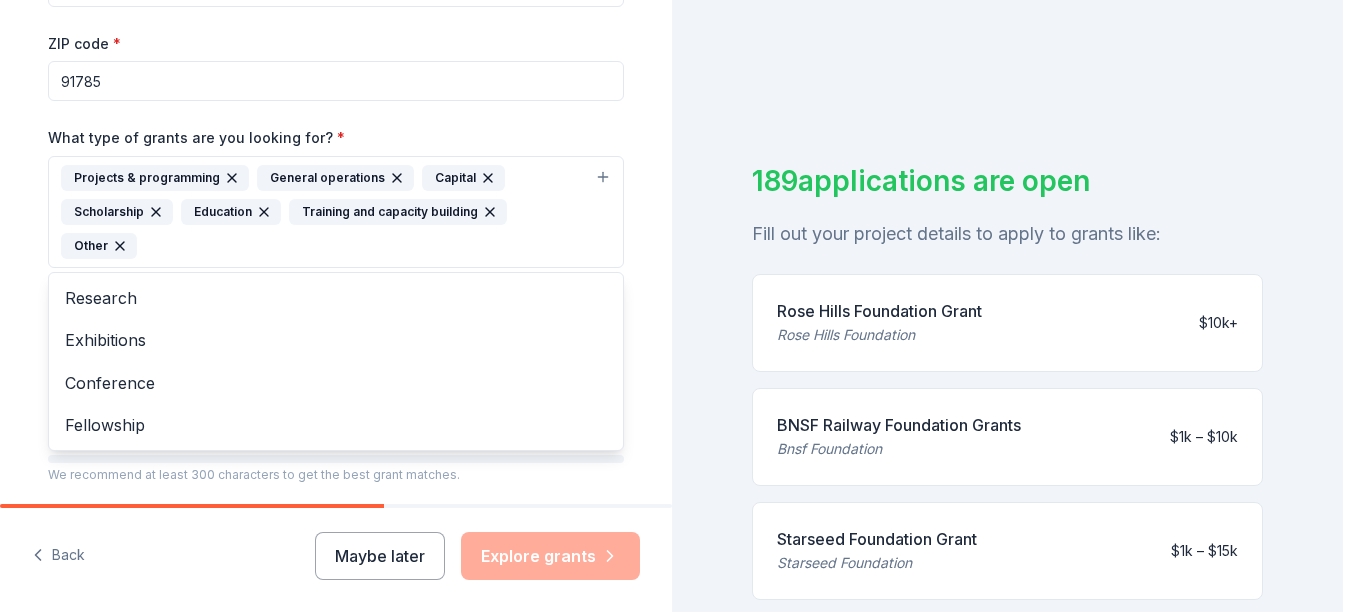 click on "Tell us about your project. We'll find grants you can apply for. Project name * Breaking the Silence: Stories That Heal ZIP code * 91785 What type of grants are you looking for? * Projects & programming General operations Capital Scholarship Education Training and capacity building Other Research Exhibitions Conference Fellowship What is your project about? * We use this to match you to relevant grant opportunities.   See examples We recommend at least 300 characters to get the best grant matches. Send me reminders Email me reminders of grant application deadlines" at bounding box center [336, 138] 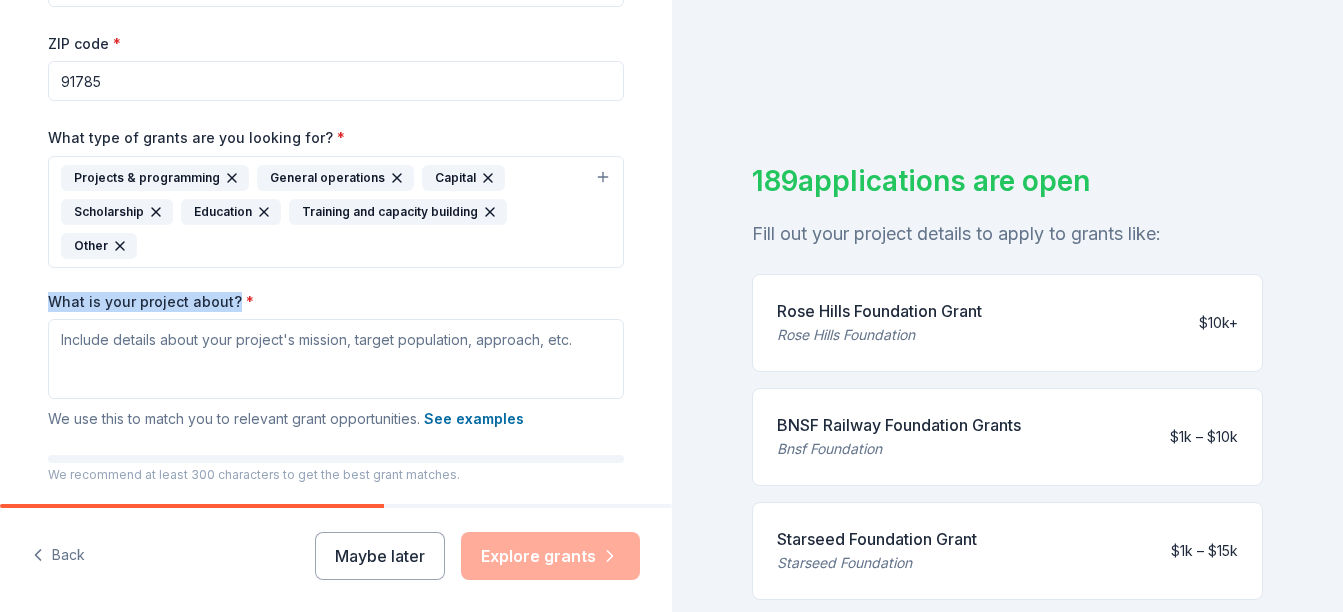 drag, startPoint x: 222, startPoint y: 301, endPoint x: 45, endPoint y: 300, distance: 177.00282 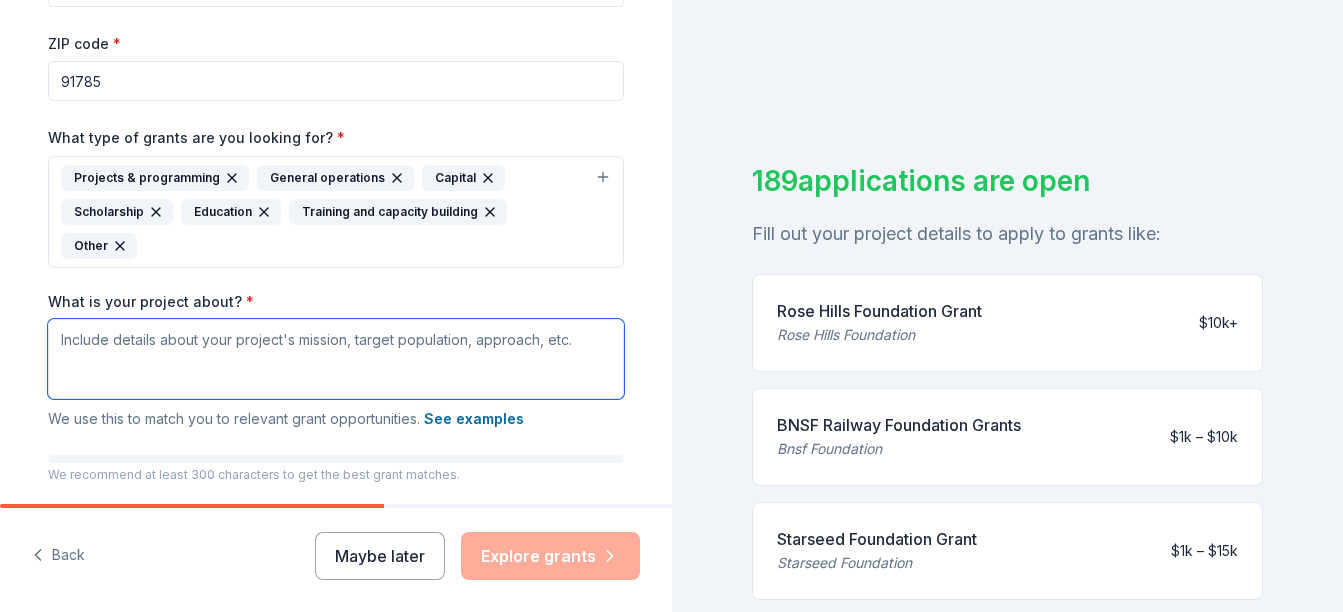 click on "What is your project about? *" at bounding box center (336, 359) 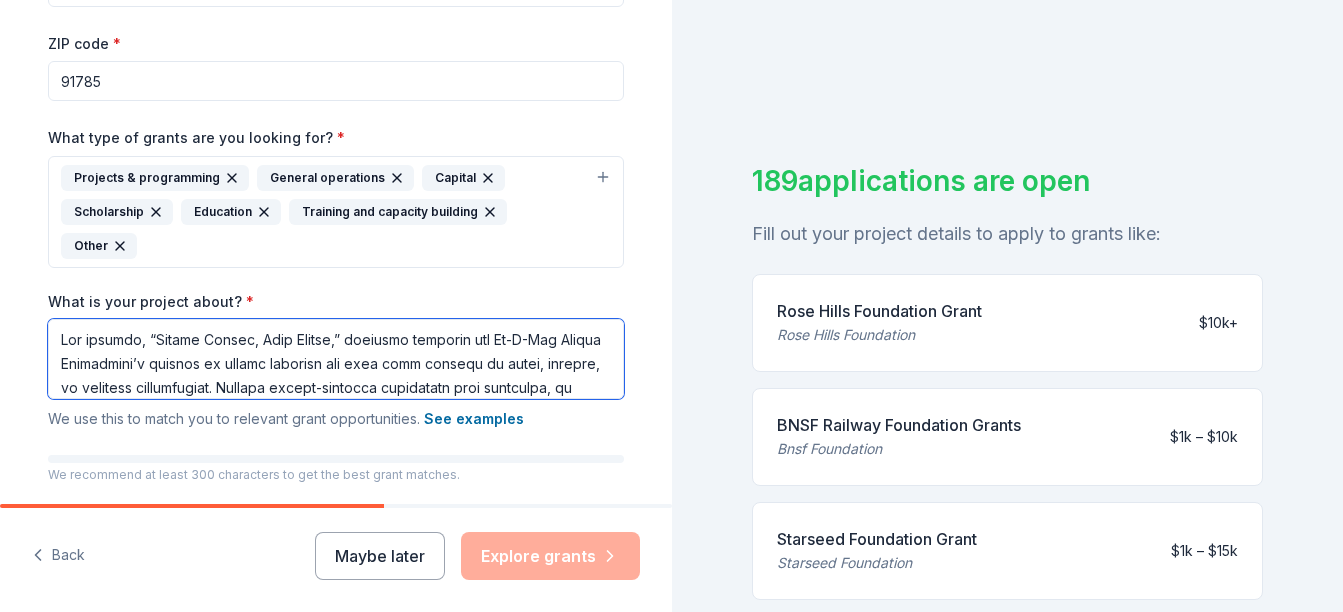scroll, scrollTop: 427, scrollLeft: 0, axis: vertical 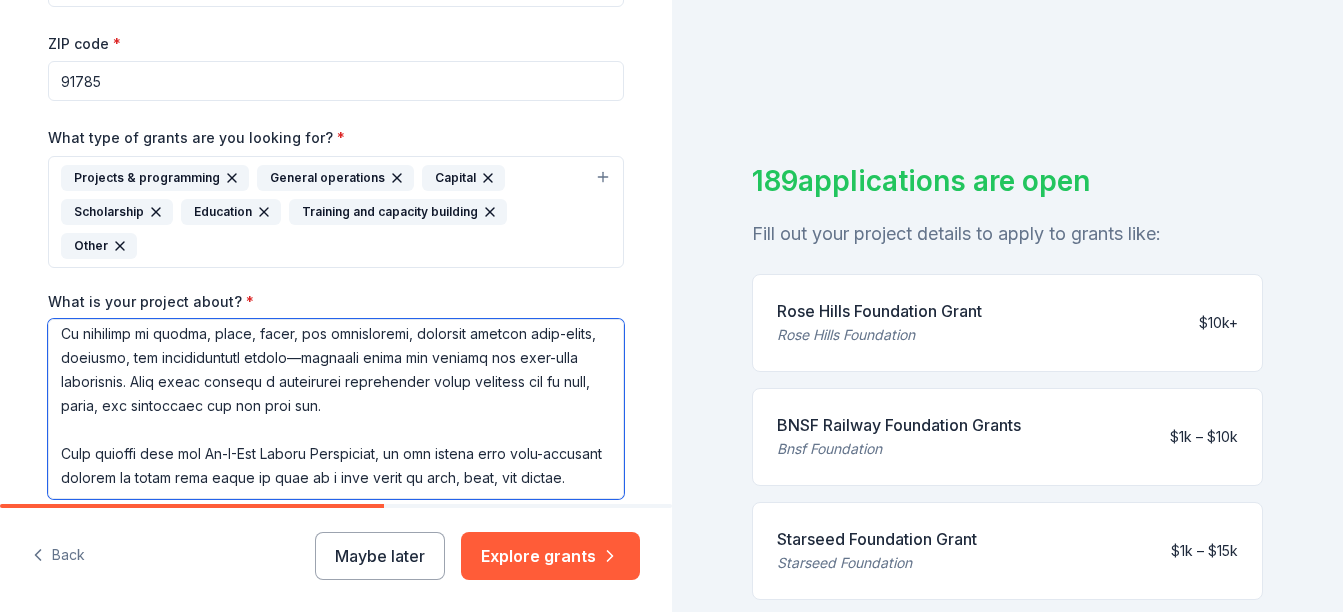 type on "Our project, “Strong Voices, Safe Spaces,” directly supports the In-N-Out Burger Foundation’s mission to assist children who have been victims of abuse, neglect, or unstable environments. Through trauma-informed performing arts education, we provide a healing, empowering space where at-risk and foster youth can rebuild trust, express themselves safely, and gain a renewed sense of confidence and belonging.
Offered by Ovation School for the Performing Arts, this project removes financial barriers for vulnerable children ages 6–18 to participate in after-school performing arts classes, summer workshops, and inclusive theater productions. Many of the youth we serve have experienced trauma, foster care placement, or unstable living conditions. We provide not only arts training, but also mentorship, emotional support, and a safe community built on compassion and positive reinforcement.
By engaging in acting, music, dance, and performance, students develop self-worth, teamwork, and communication skills—critical..." 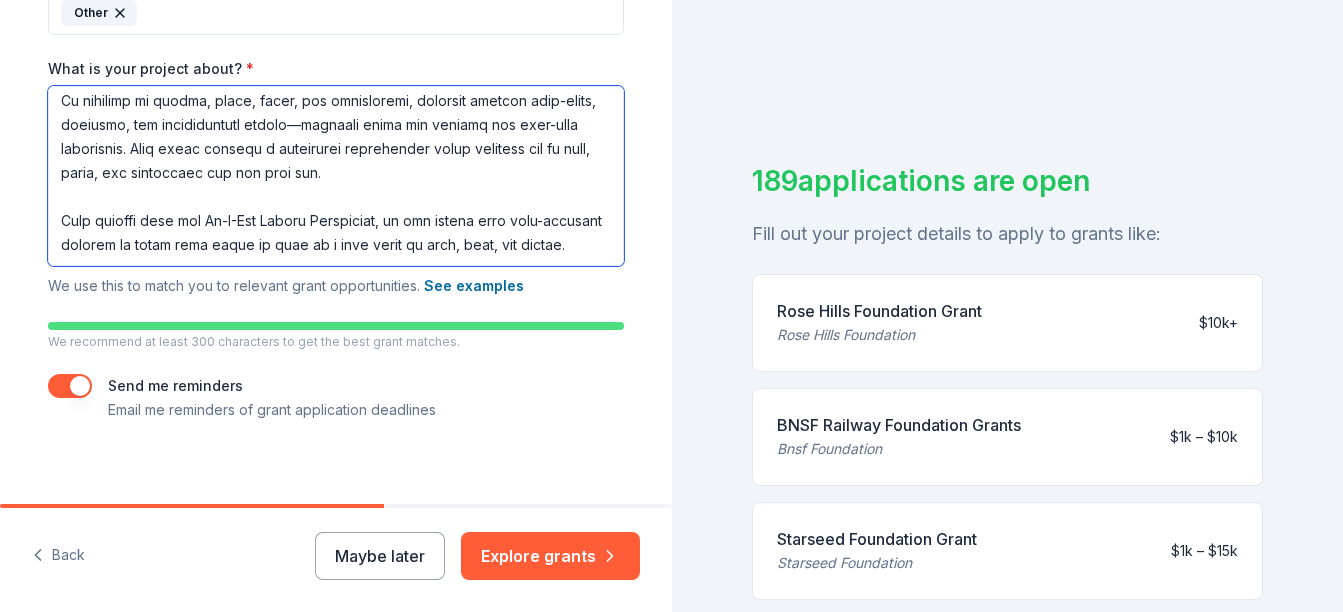 scroll, scrollTop: 622, scrollLeft: 0, axis: vertical 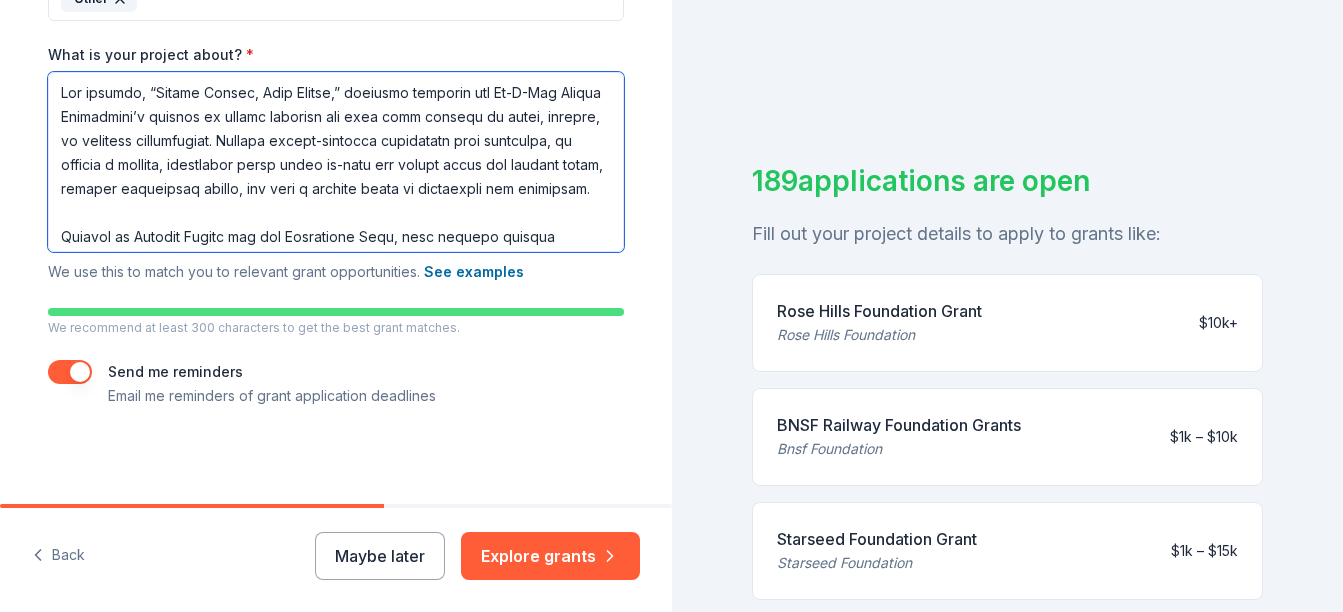 drag, startPoint x: 155, startPoint y: 236, endPoint x: 42, endPoint y: 73, distance: 198.33809 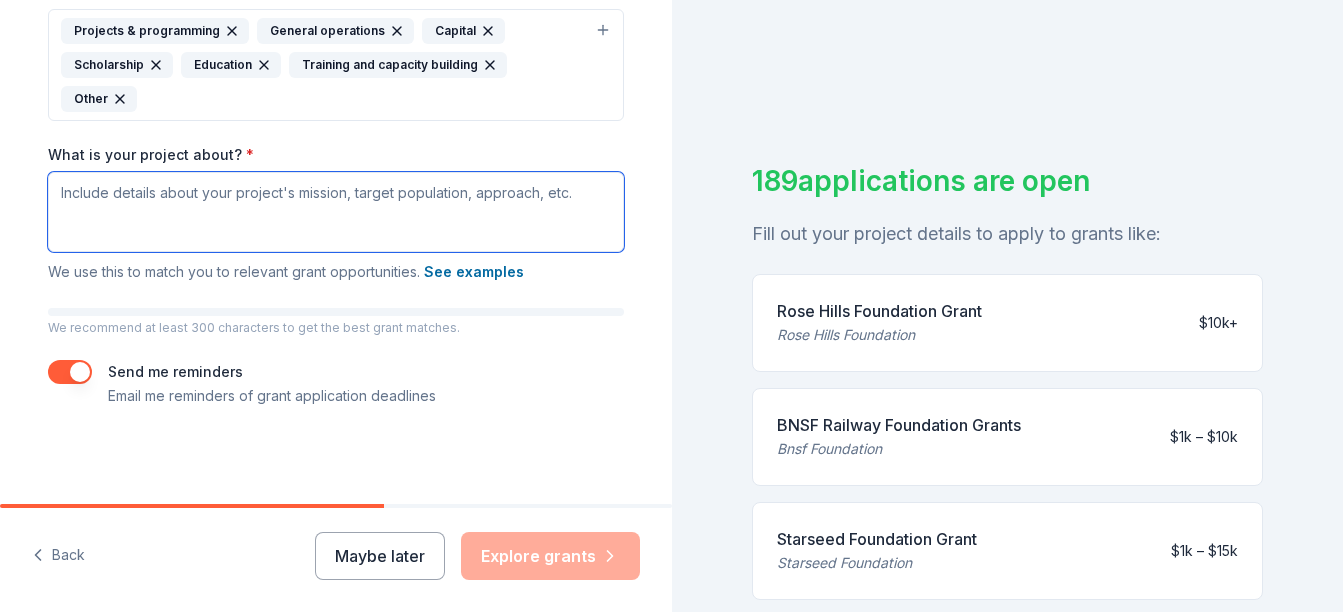 scroll, scrollTop: 522, scrollLeft: 0, axis: vertical 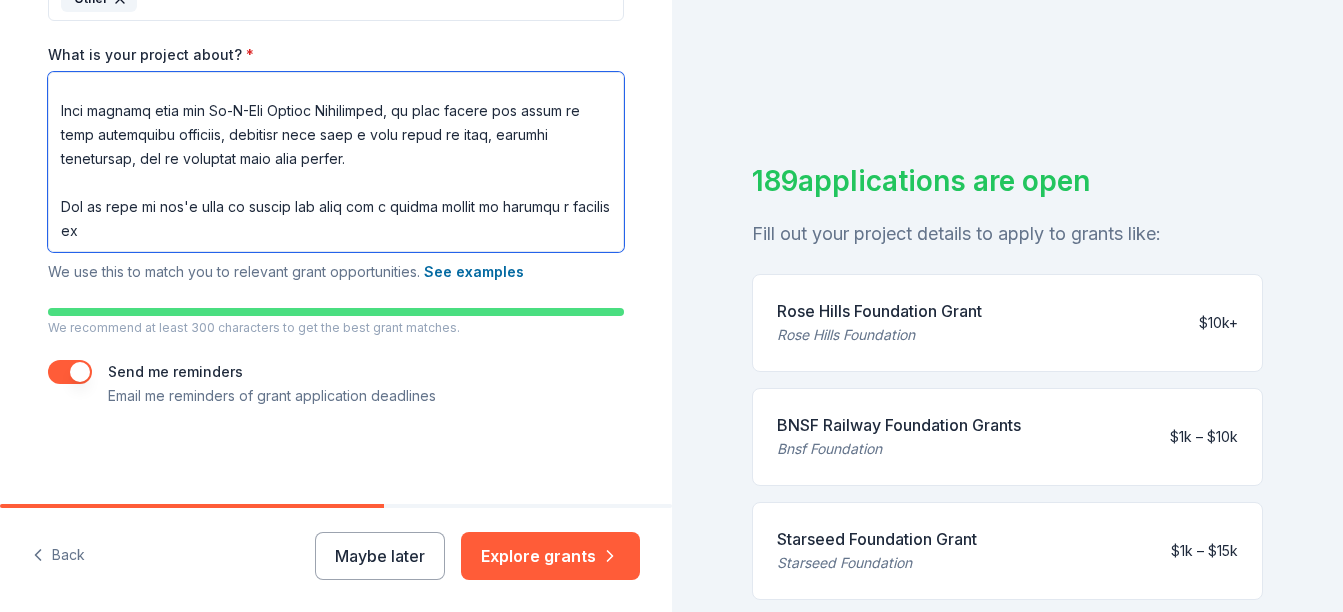 click on "What is your project about? *" at bounding box center [336, 162] 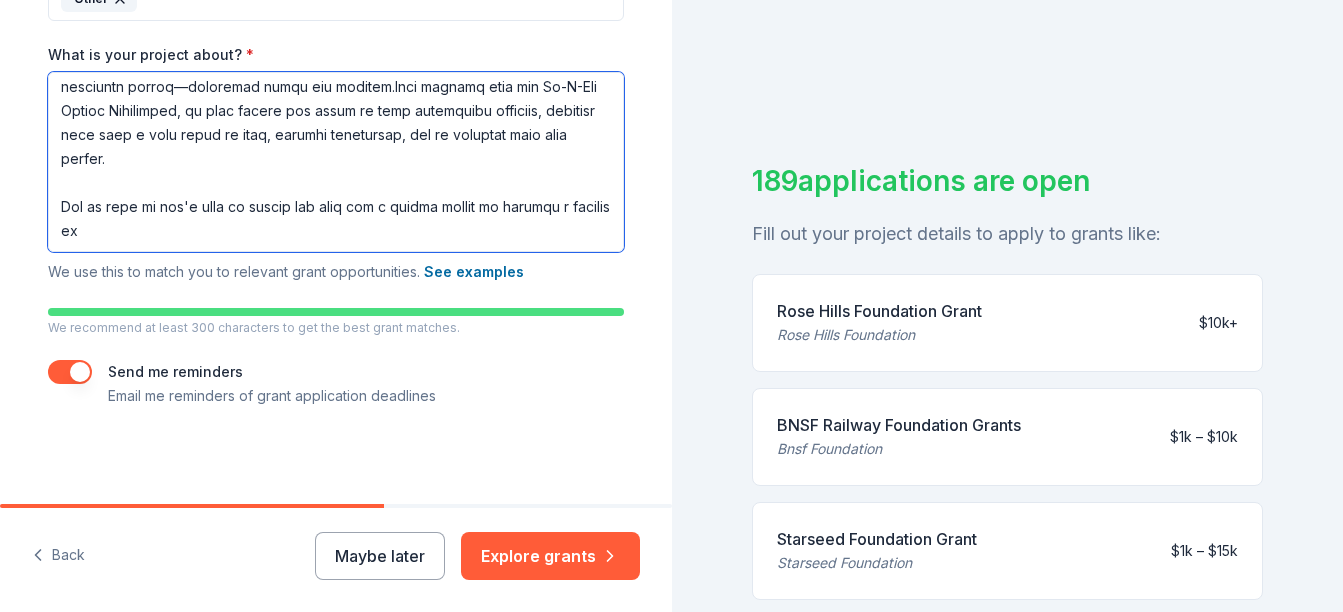 scroll, scrollTop: 534, scrollLeft: 0, axis: vertical 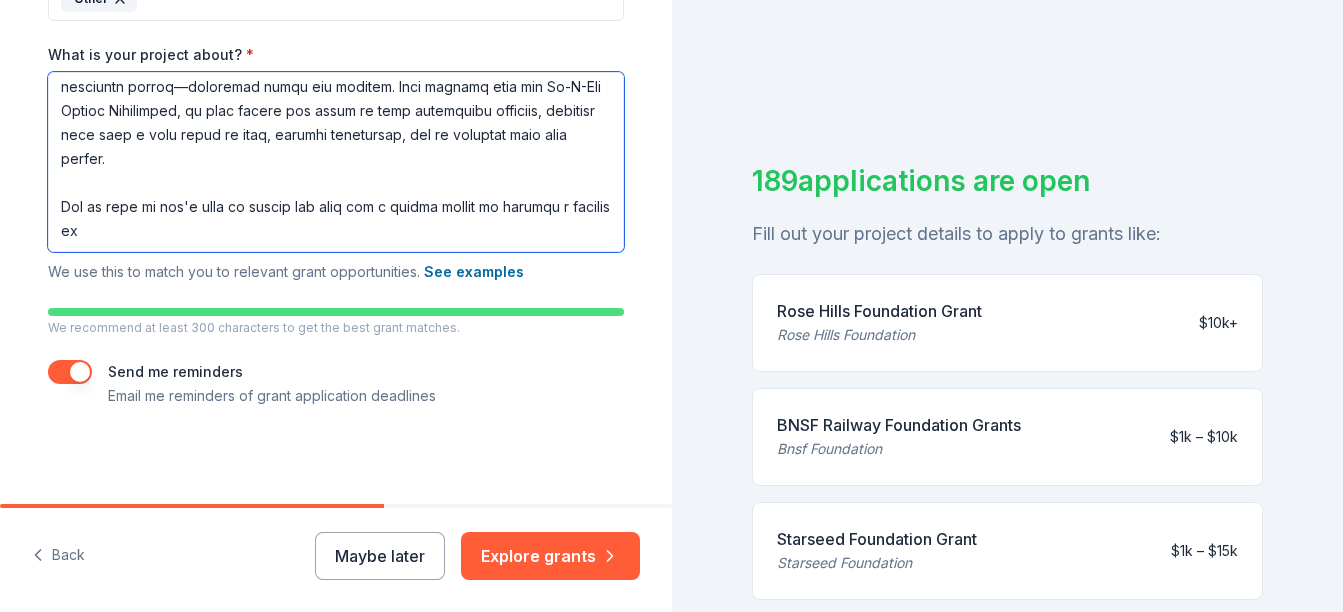 drag, startPoint x: 50, startPoint y: 230, endPoint x: 449, endPoint y: 255, distance: 399.78244 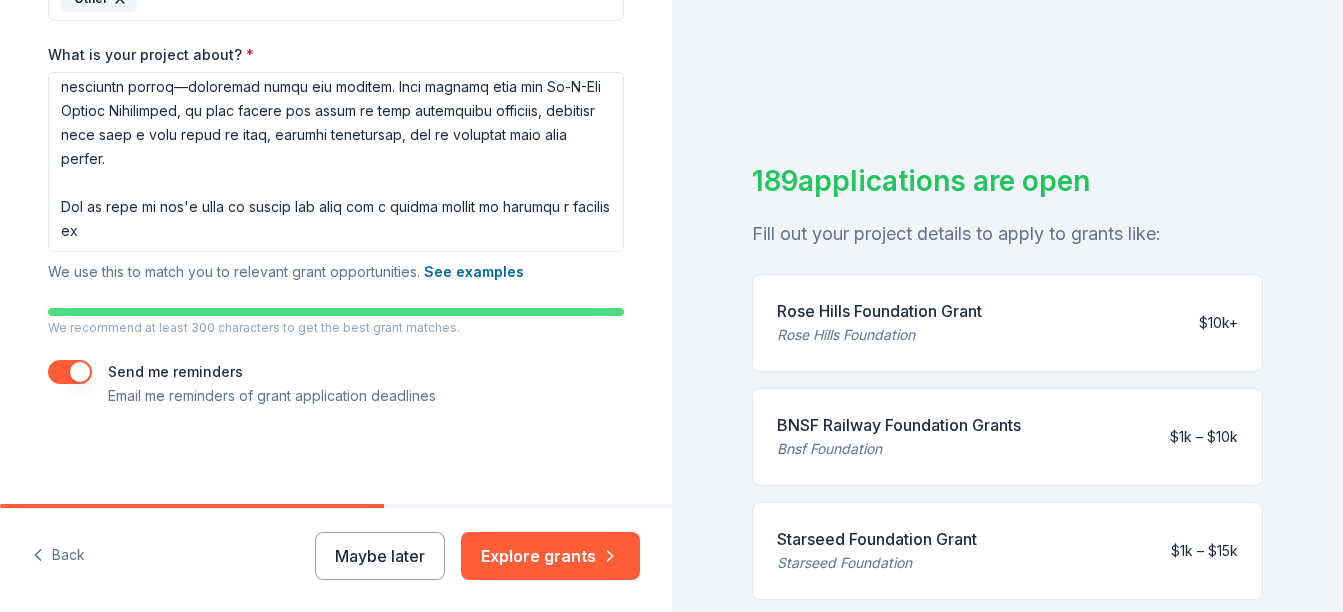 click on "What is your project about? * We use this to match you to relevant grant opportunities.   See examples" at bounding box center [336, 165] 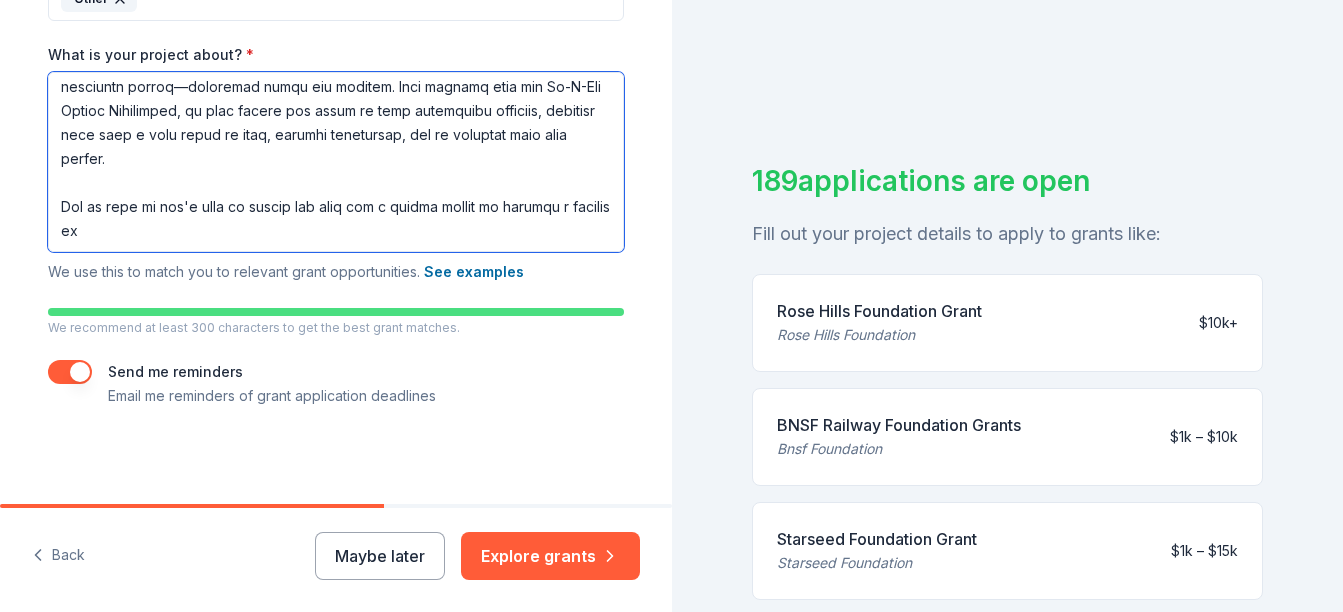 drag, startPoint x: 47, startPoint y: 202, endPoint x: 143, endPoint y: 236, distance: 101.84302 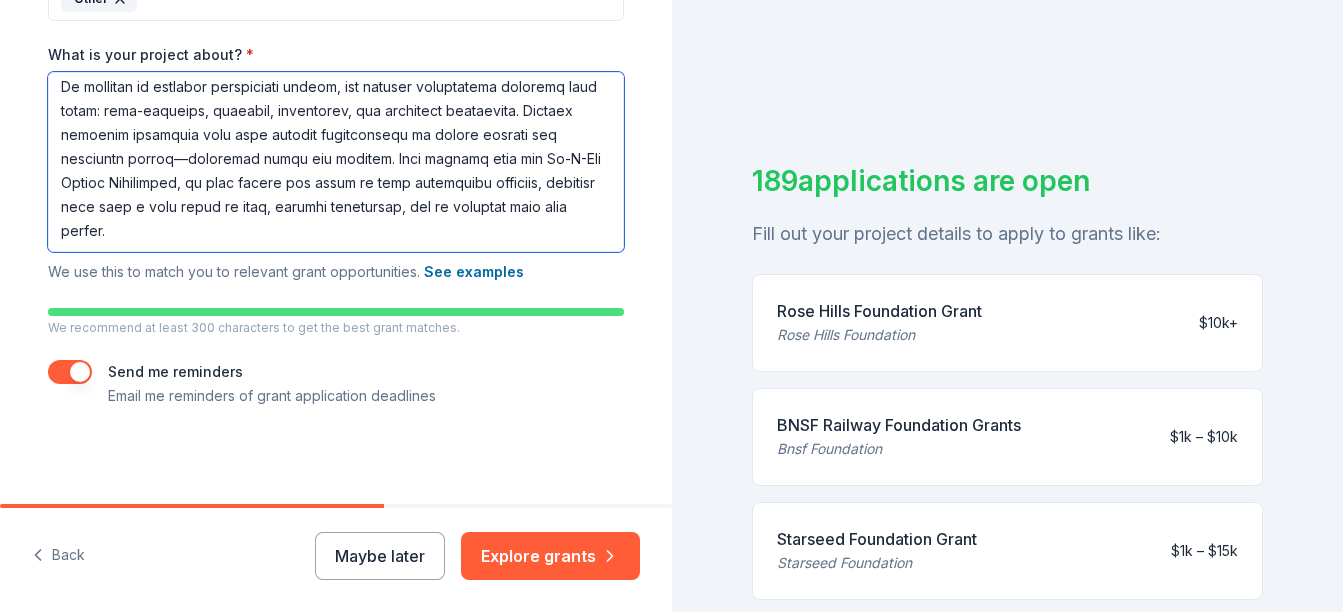 scroll, scrollTop: 486, scrollLeft: 0, axis: vertical 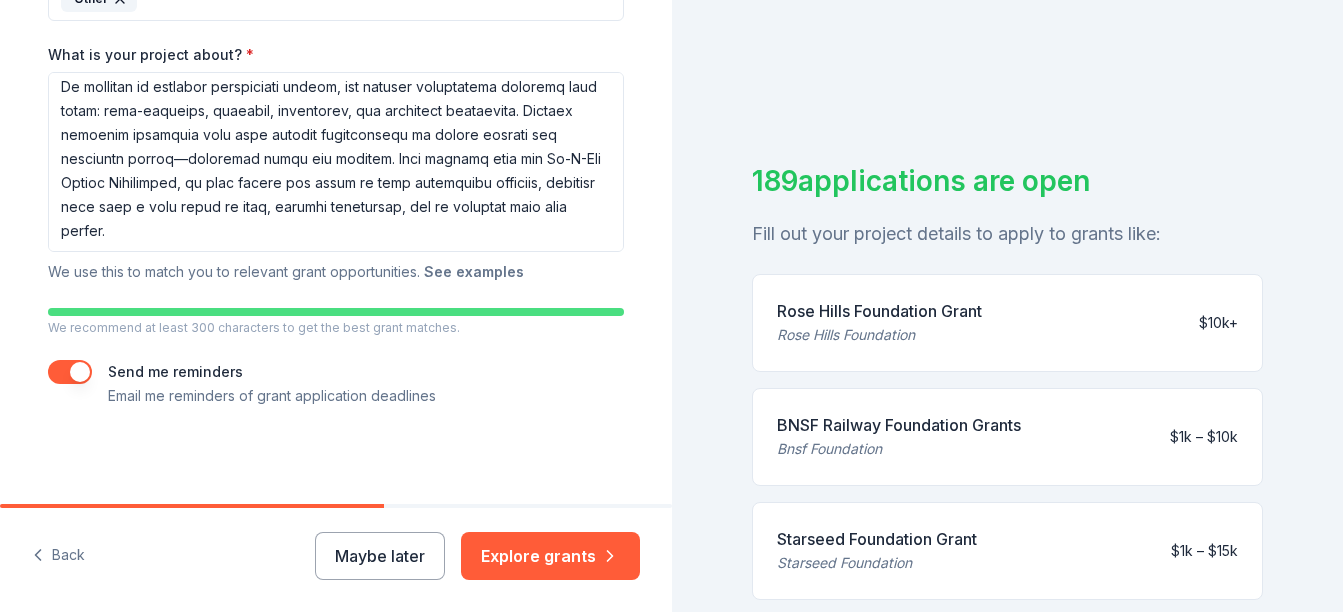click on "See examples" at bounding box center (474, 272) 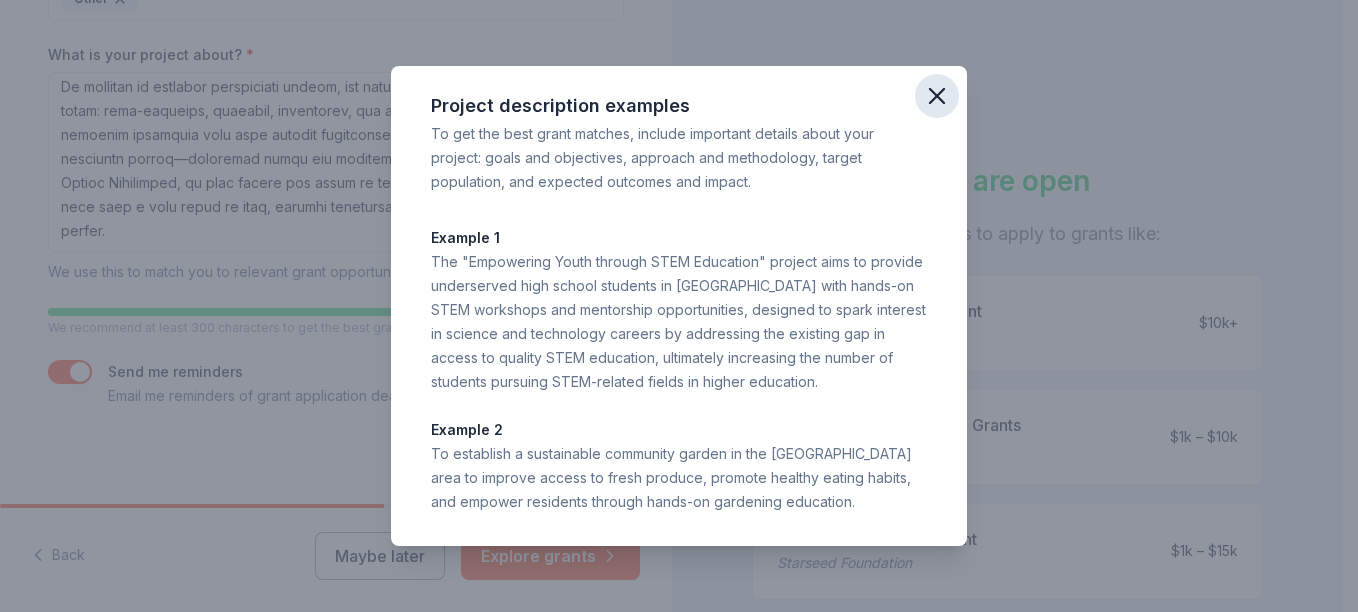 click 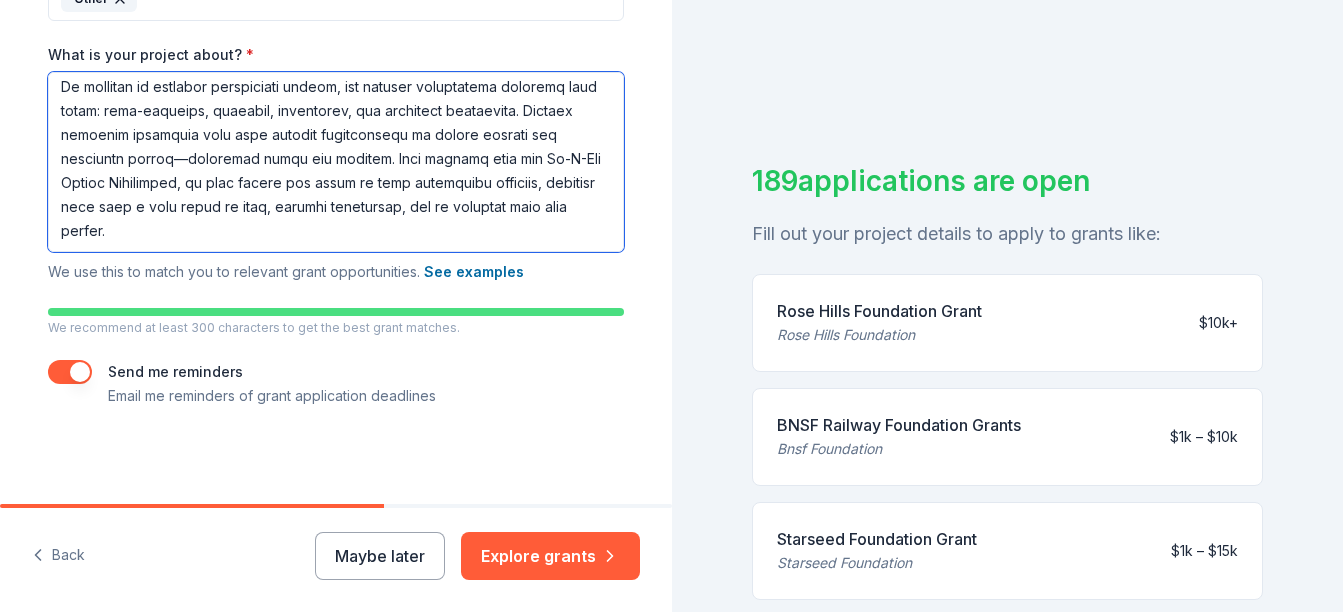 click on "What is your project about? *" at bounding box center (336, 162) 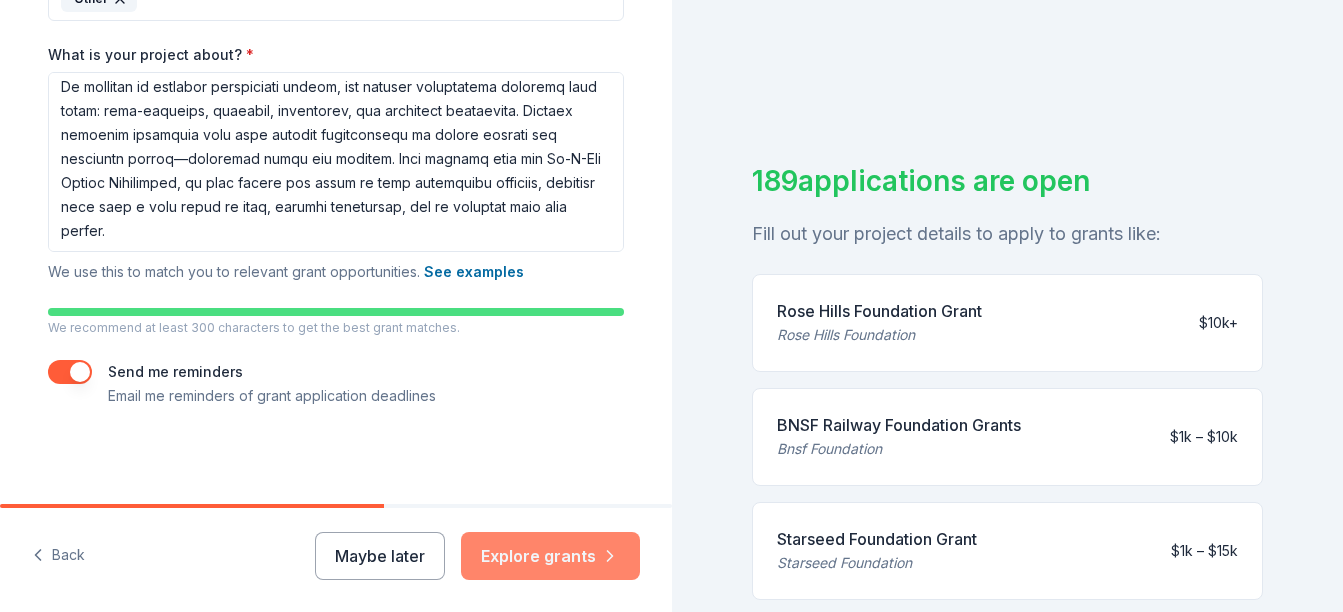 click on "Explore grants" at bounding box center (550, 556) 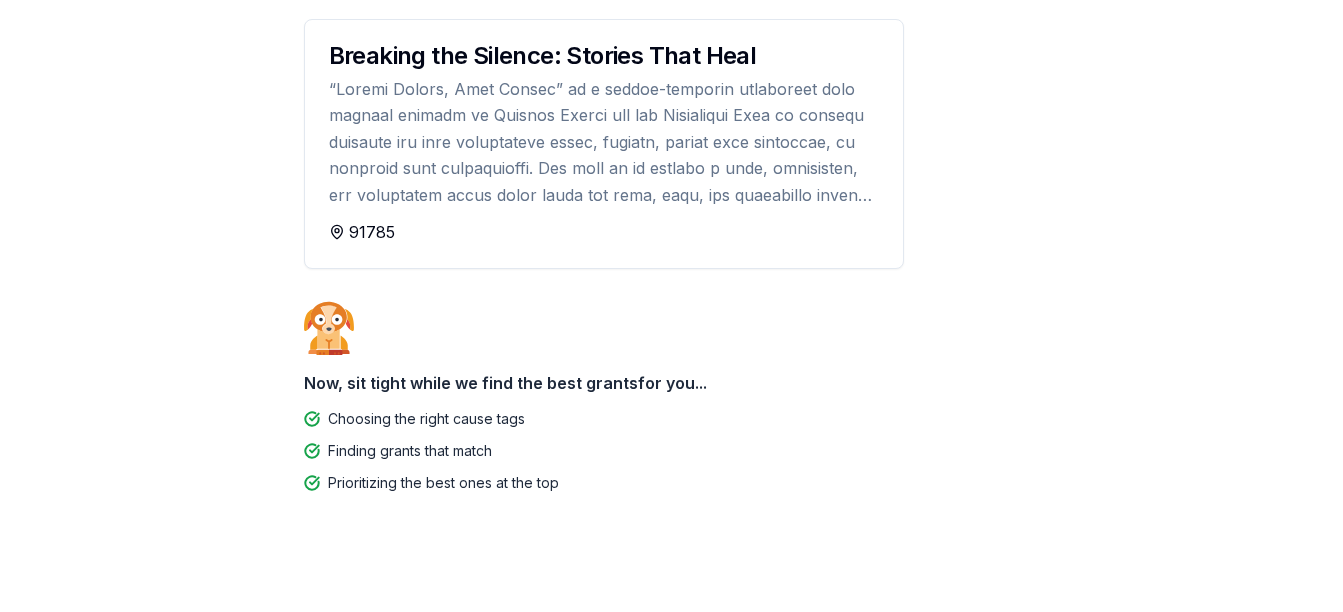 scroll, scrollTop: 243, scrollLeft: 0, axis: vertical 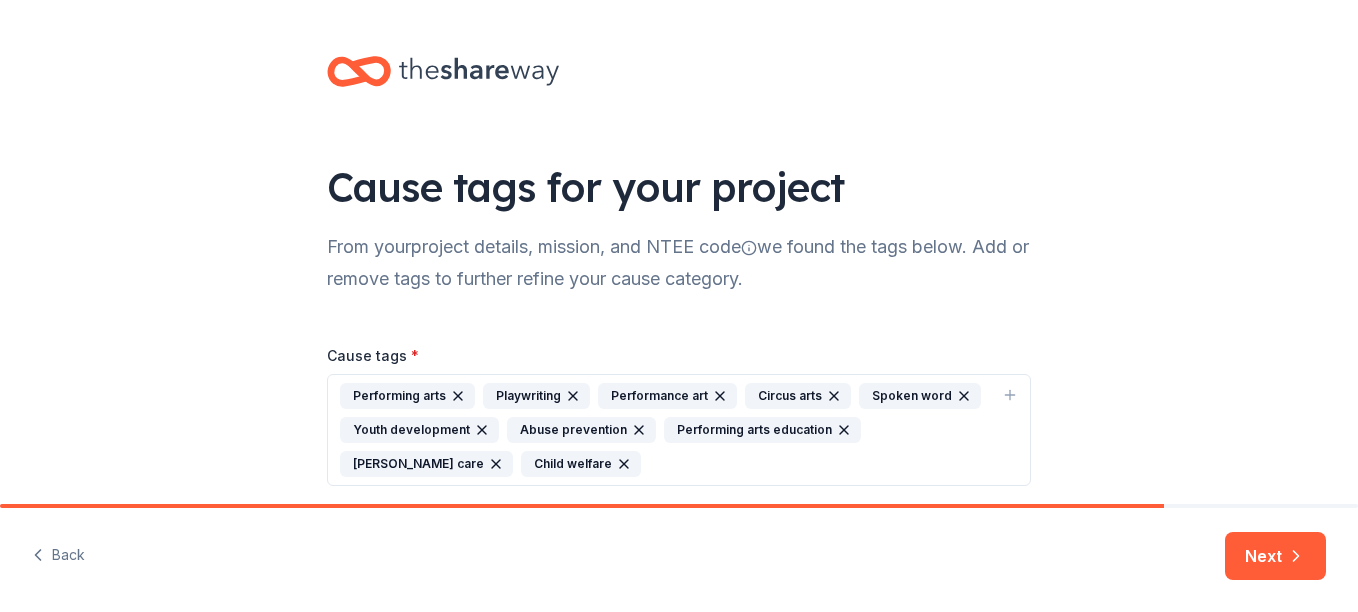drag, startPoint x: 1347, startPoint y: 179, endPoint x: 1361, endPoint y: 378, distance: 199.49185 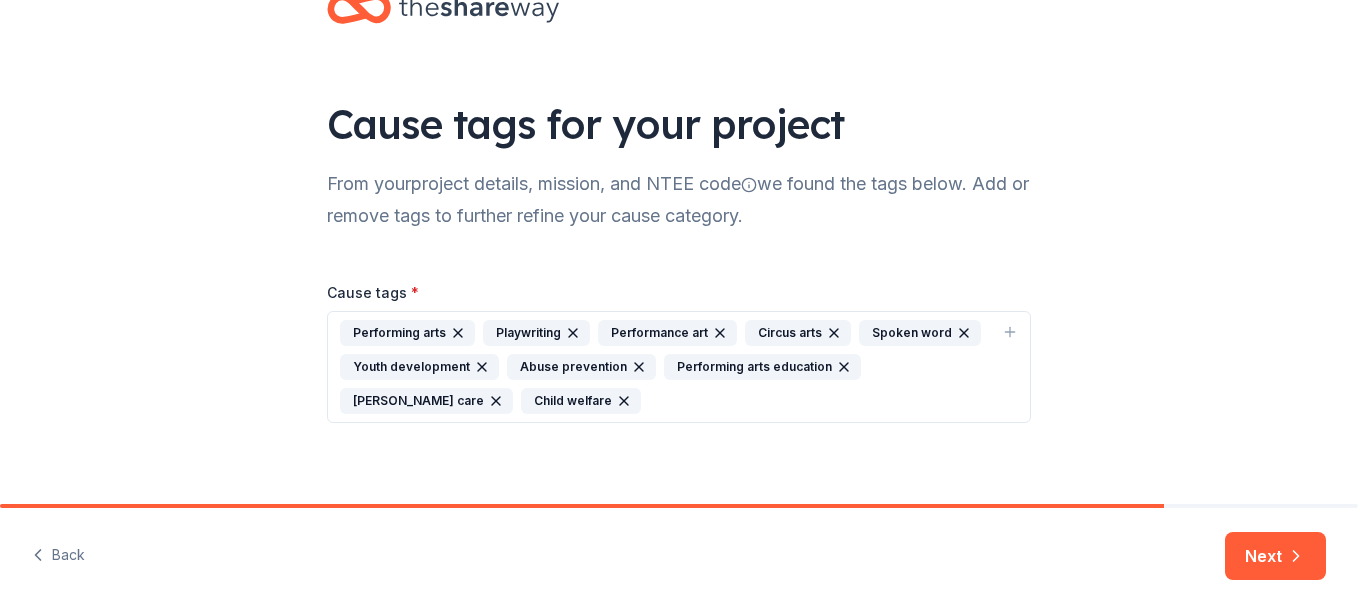 scroll, scrollTop: 78, scrollLeft: 0, axis: vertical 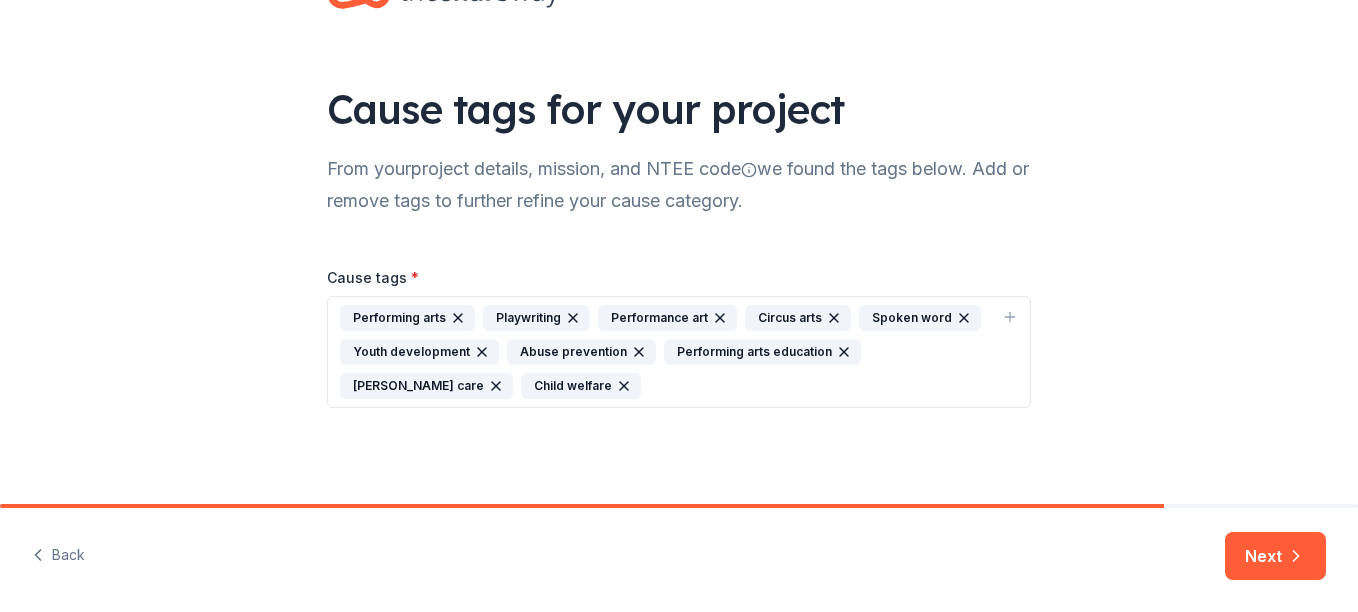 click 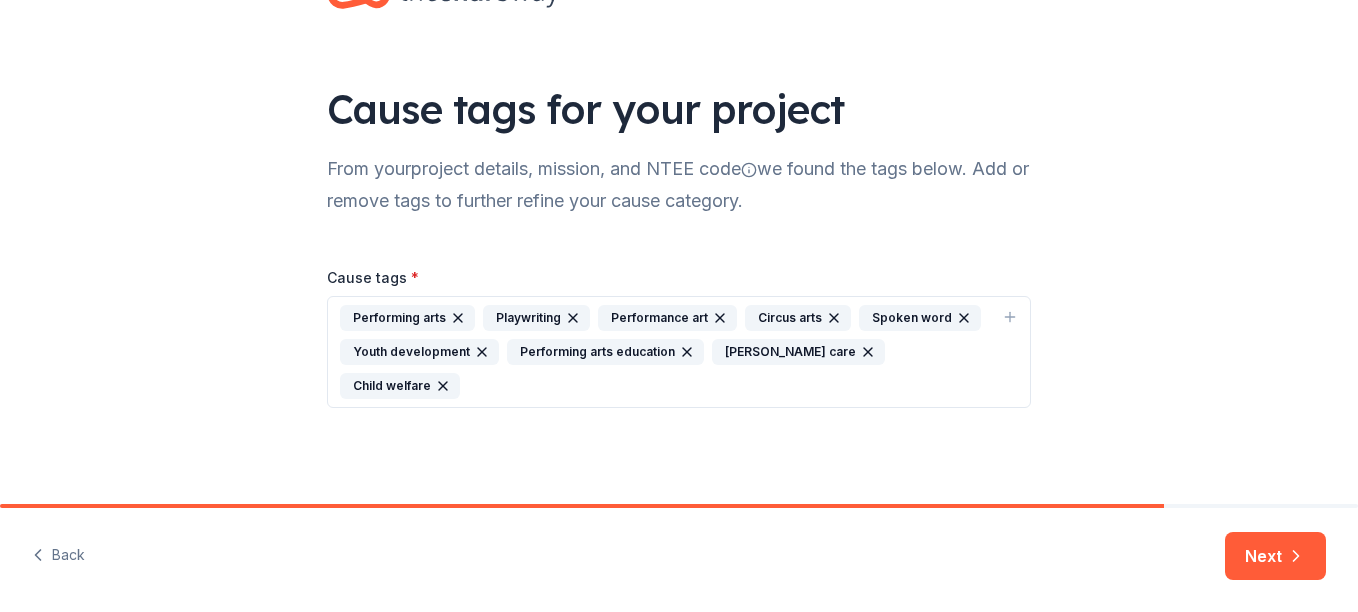 scroll, scrollTop: 44, scrollLeft: 0, axis: vertical 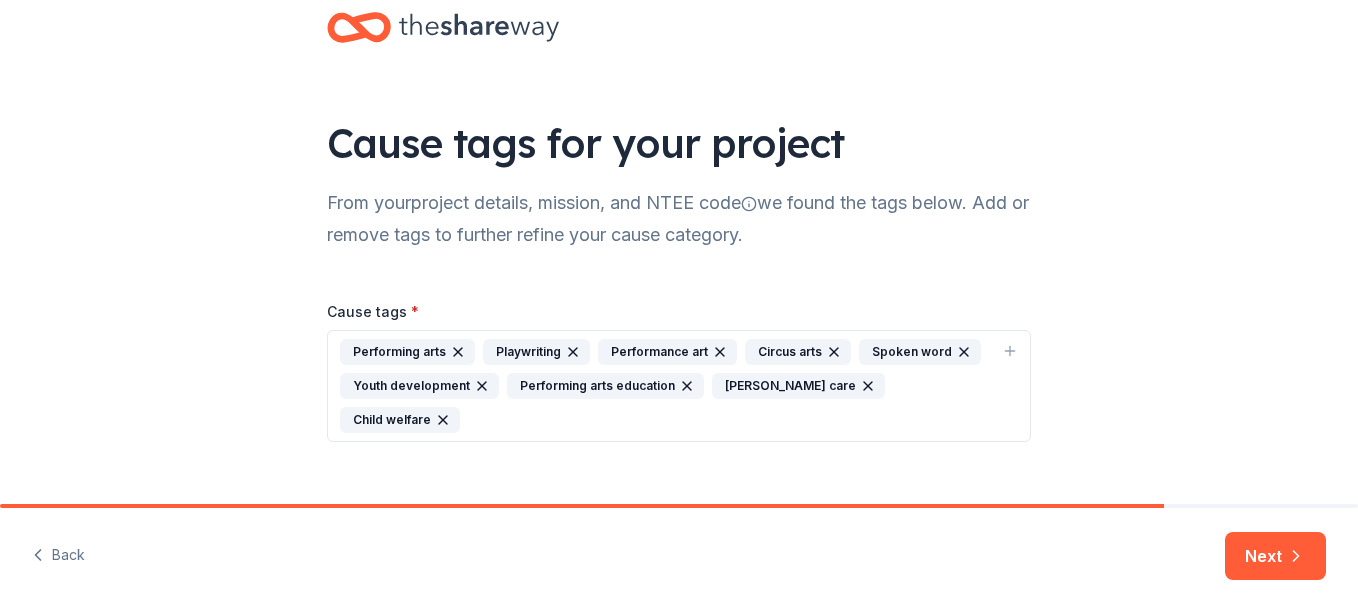 click 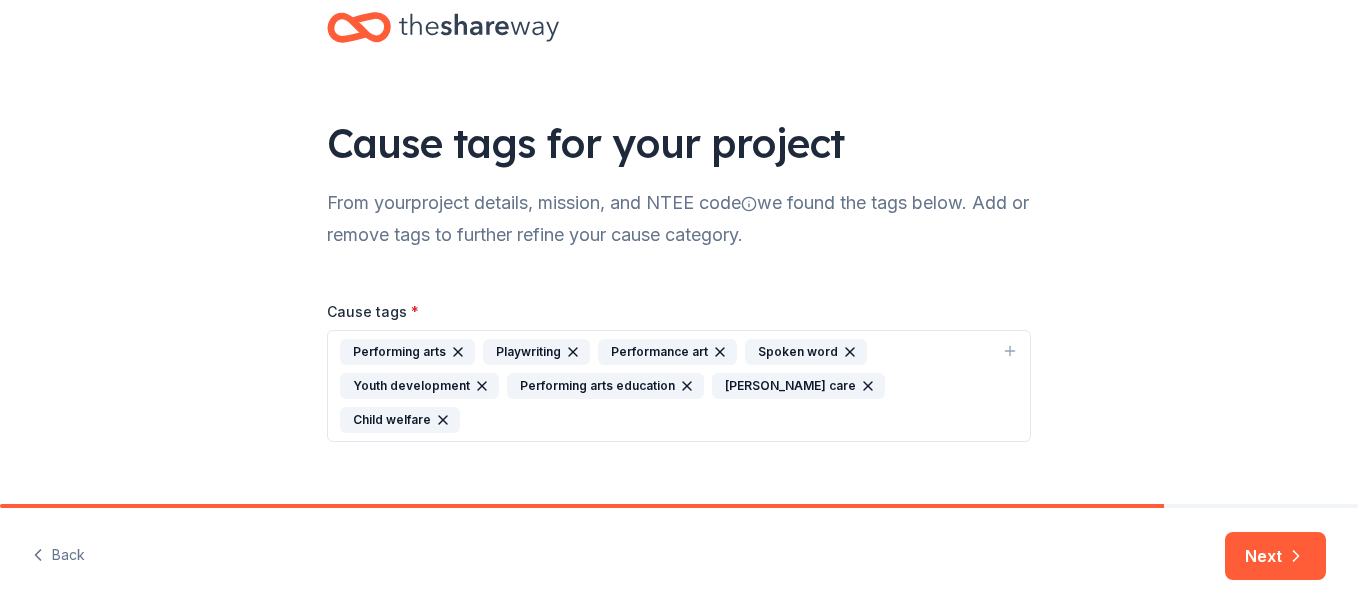 click 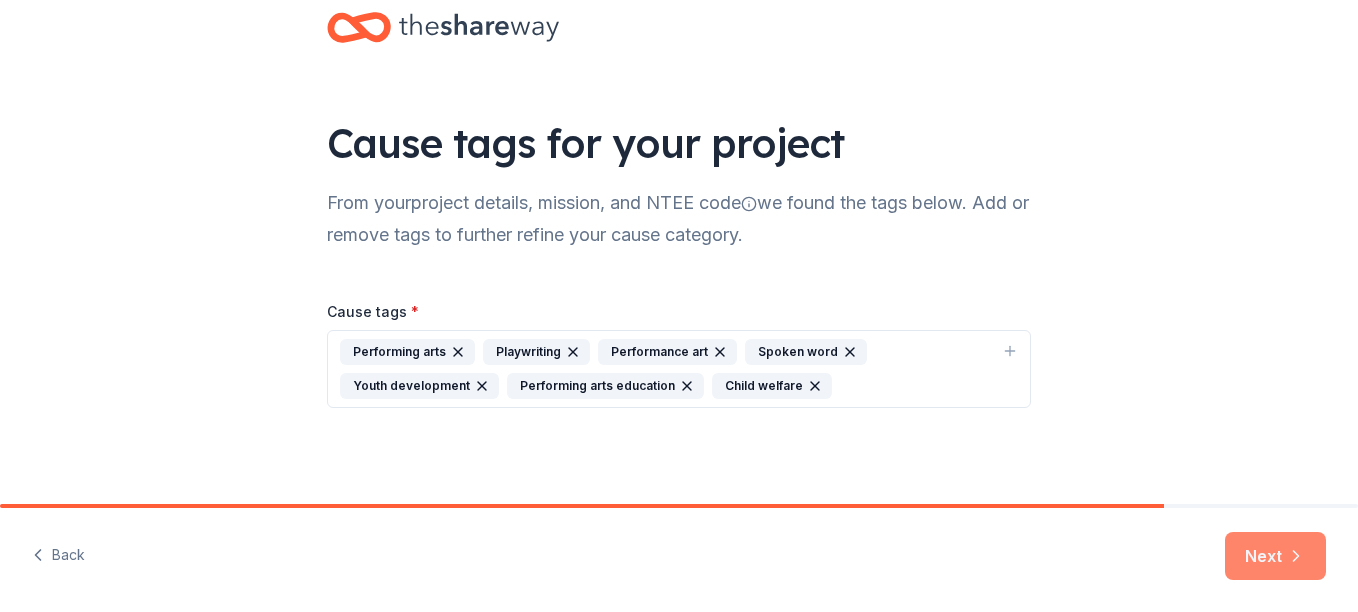 click on "Next" at bounding box center (1275, 556) 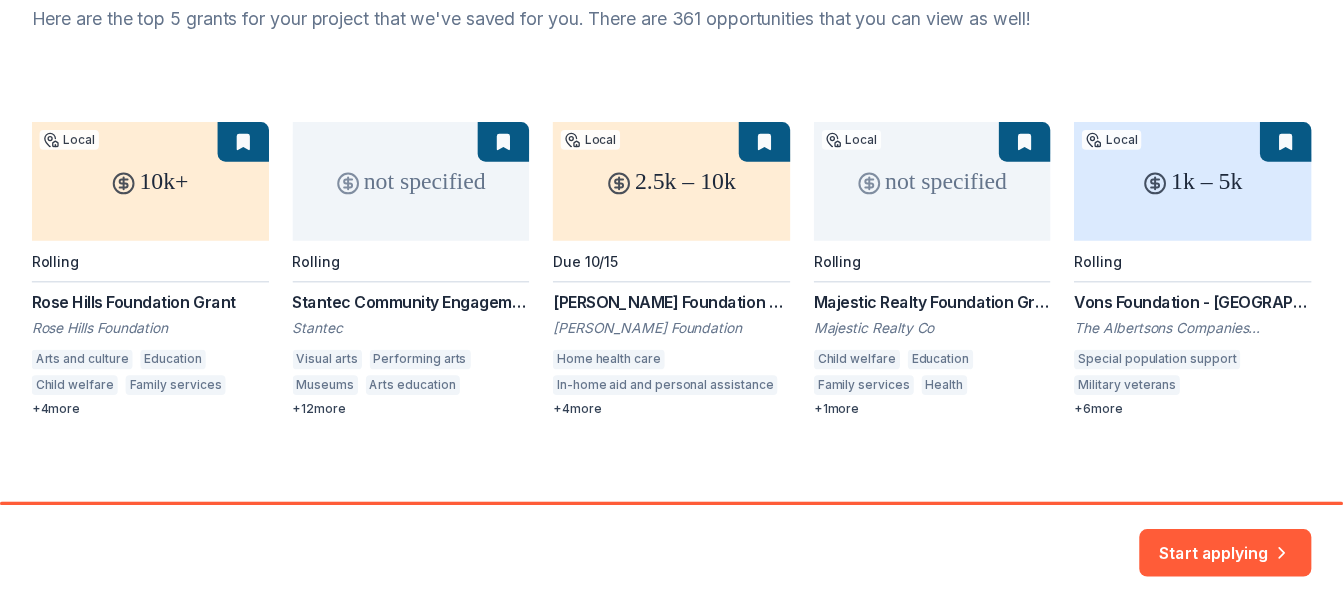 scroll, scrollTop: 241, scrollLeft: 0, axis: vertical 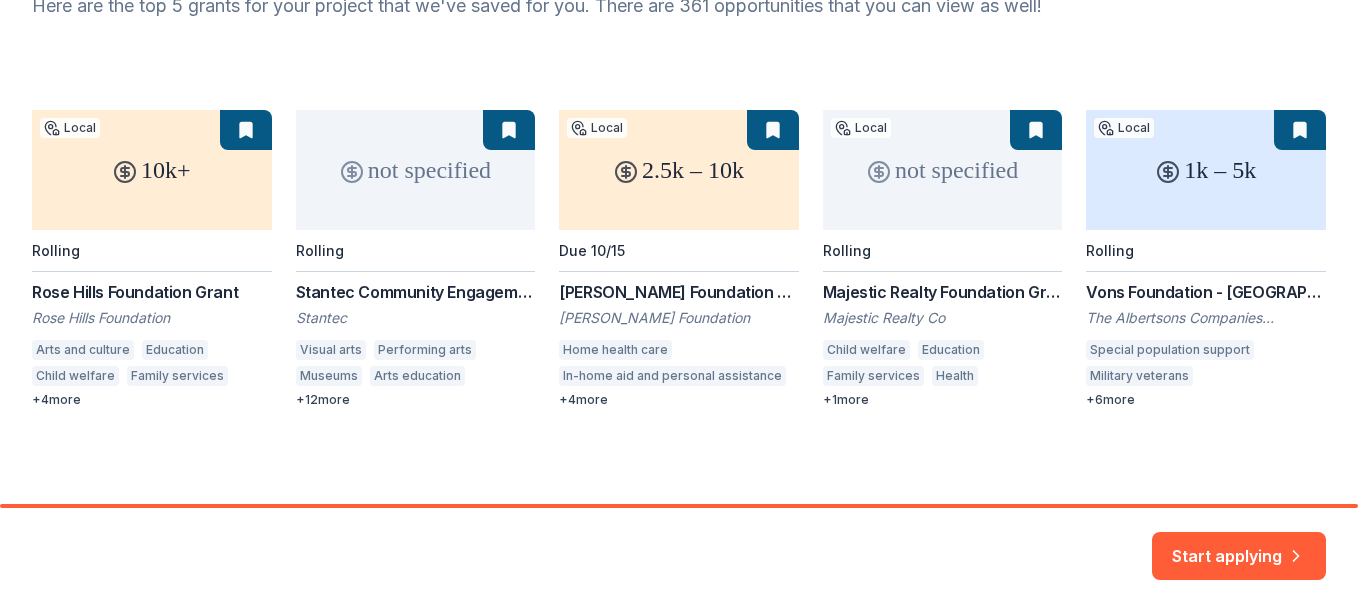 click on "10k+ Local Rolling Rose Hills Foundation Grant Rose Hills Foundation Arts and culture Education Child welfare Family services Basic and emergency aid Health care access Employment Human services +  4  more not specified Rolling Stantec Community Engagement Grant Stantec Visual arts Performing arts Museums Arts education Orchestral music Elementary and secondary education College preparation Vocational education Environment Energy efficiency Air quality Climate change Health care clinics Education services Television Radio +  12  more 2.5k – 10k Local Due 10/15 Julius Sumner Miller Foundation Grant Julius Sumner Miller Foundation Home health care In-home aid and personal assistance STEM education Geriatrics Science Physics +  4  more not specified Local Rolling Majestic Realty Foundation Grants Majestic Realty Co Child welfare Education Family services Health Public safety +  1  more 1k – 5k Local Rolling Vons Foundation - Southern California The Albertsons Companies Foundation Special population support 6" at bounding box center [679, 259] 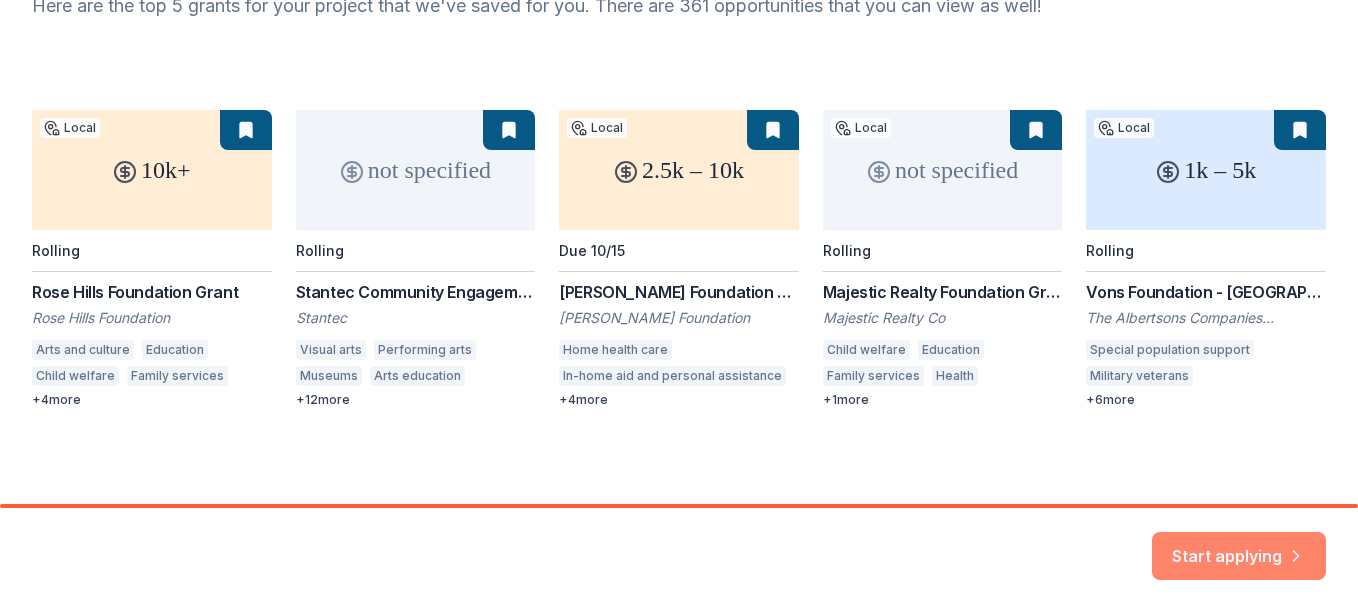 click on "Start applying" at bounding box center [1239, 544] 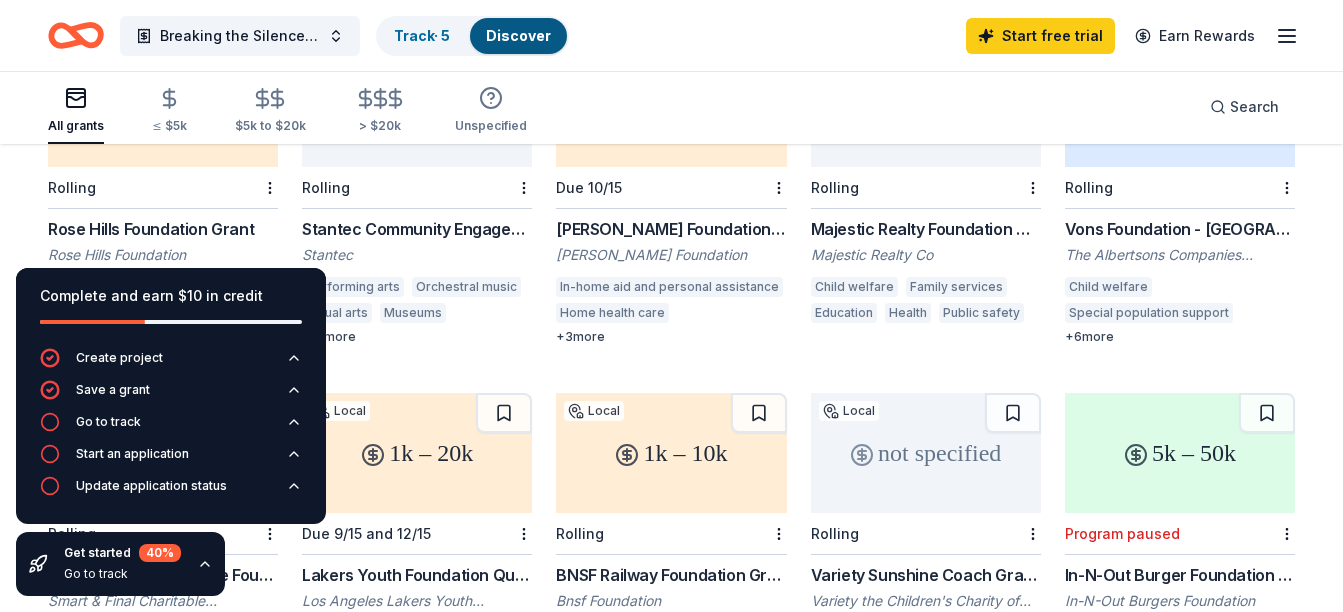scroll, scrollTop: 317, scrollLeft: 0, axis: vertical 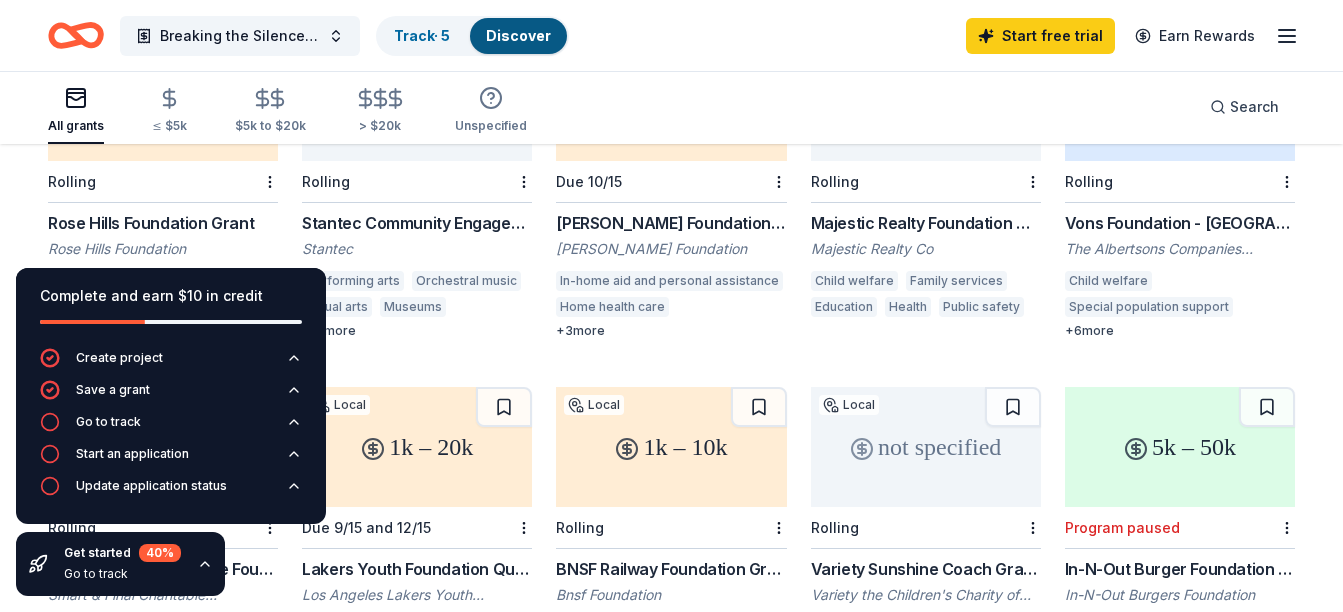 click 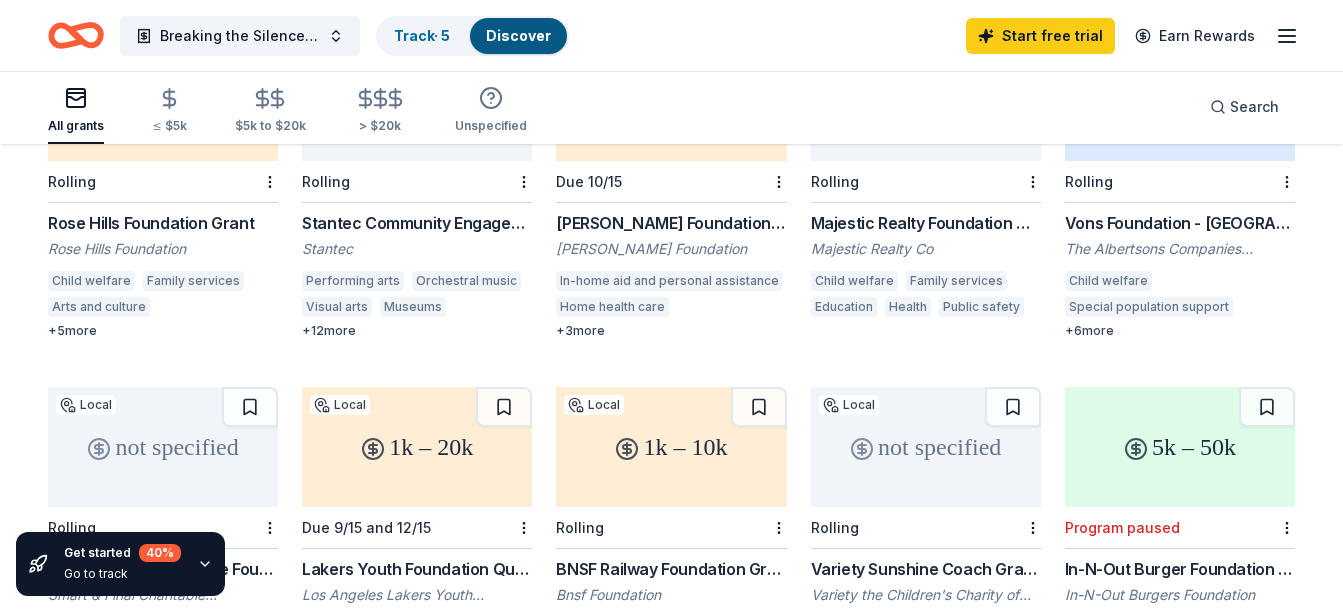 click on "Vons Foundation - [GEOGRAPHIC_DATA][US_STATE]" at bounding box center (1180, 223) 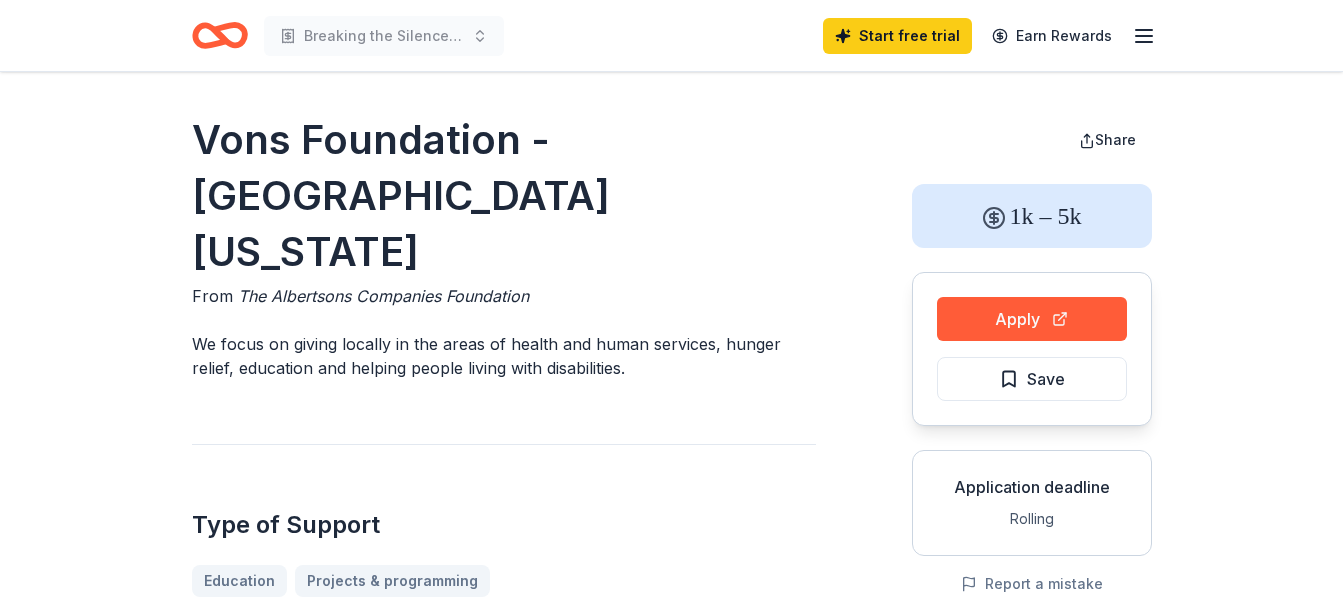 scroll, scrollTop: 0, scrollLeft: 0, axis: both 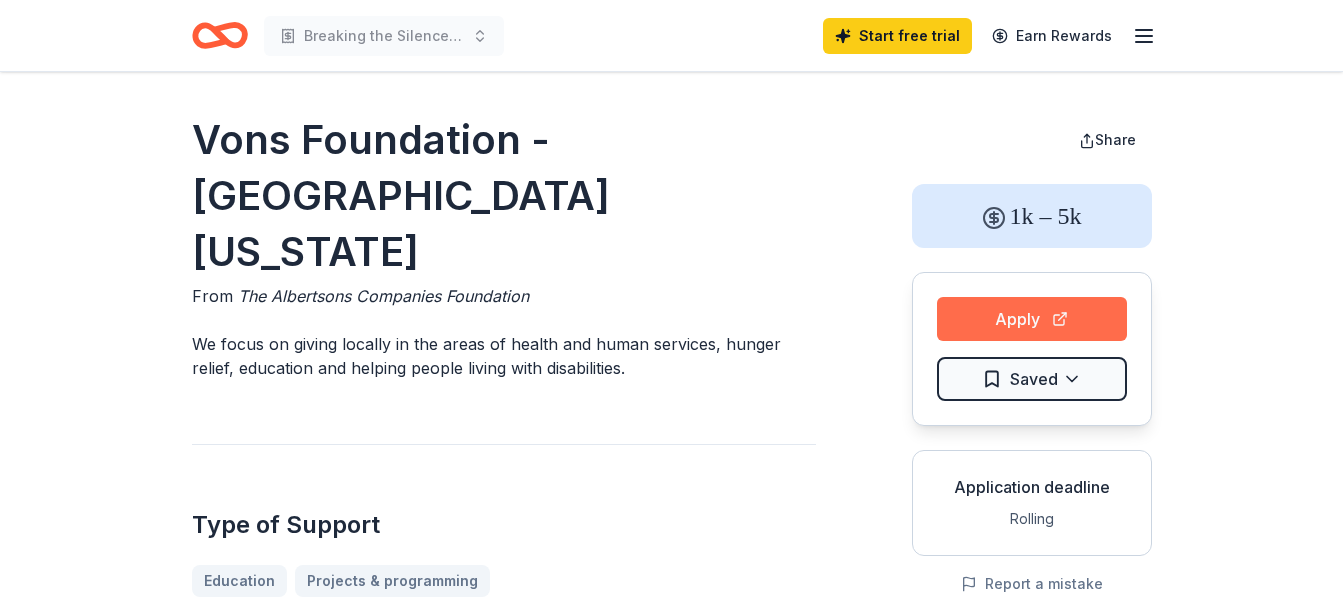 click on "Apply" at bounding box center [1032, 319] 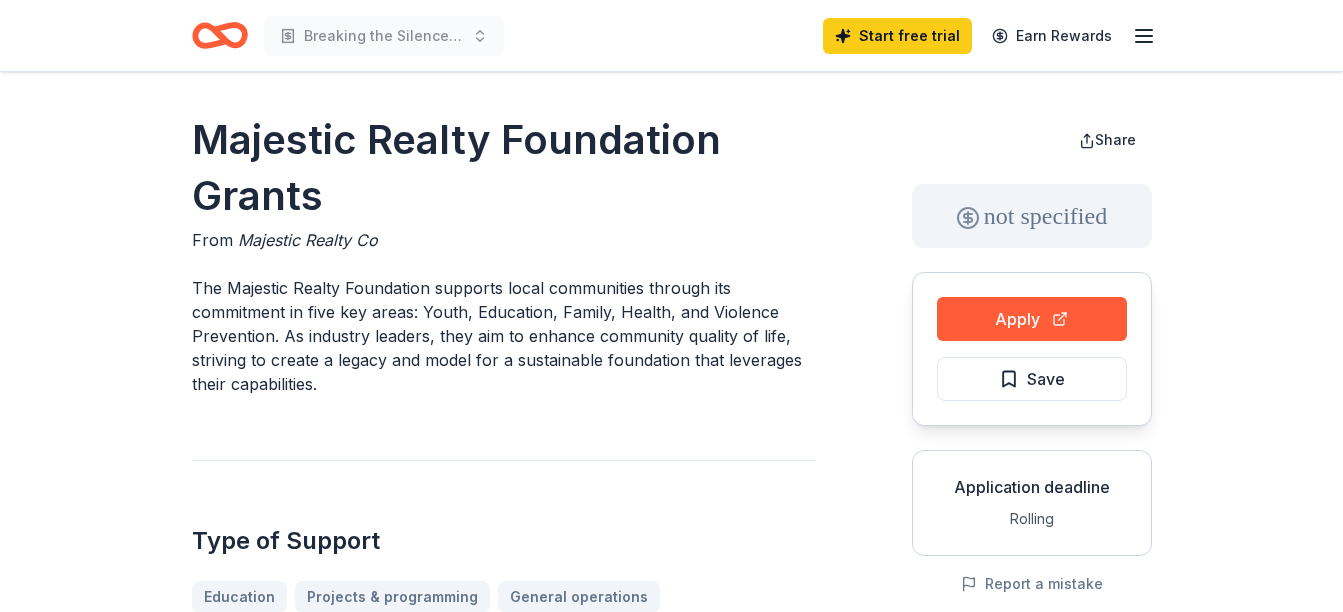 scroll, scrollTop: 0, scrollLeft: 0, axis: both 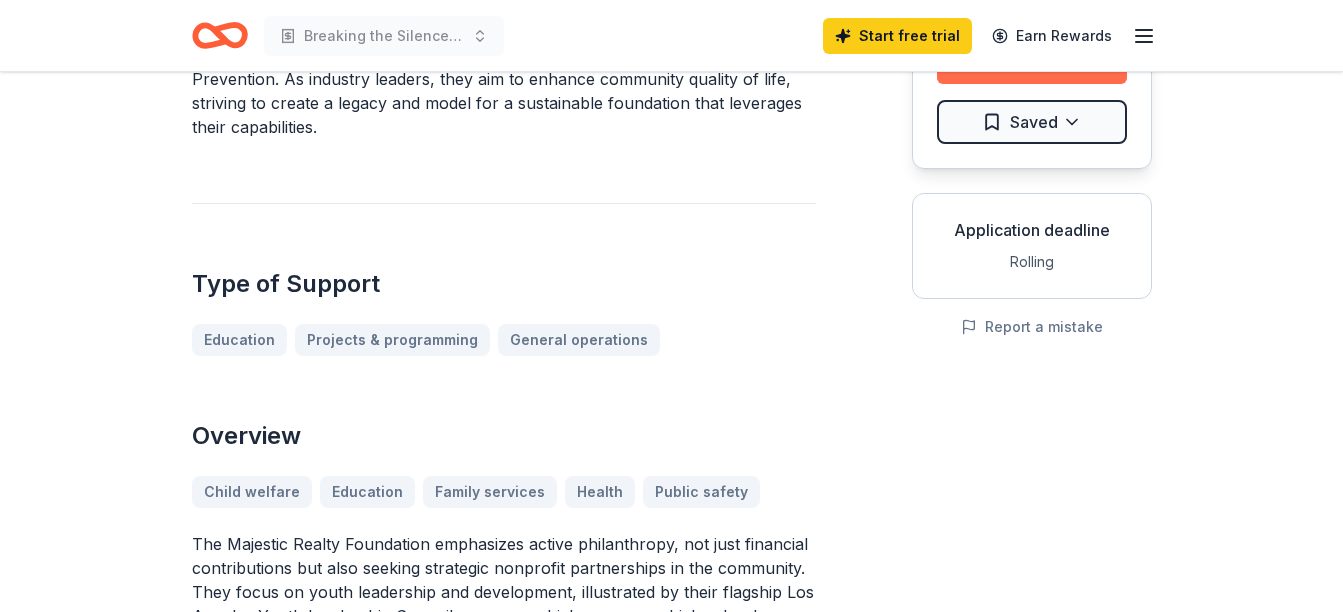 click on "Apply" at bounding box center [1032, 62] 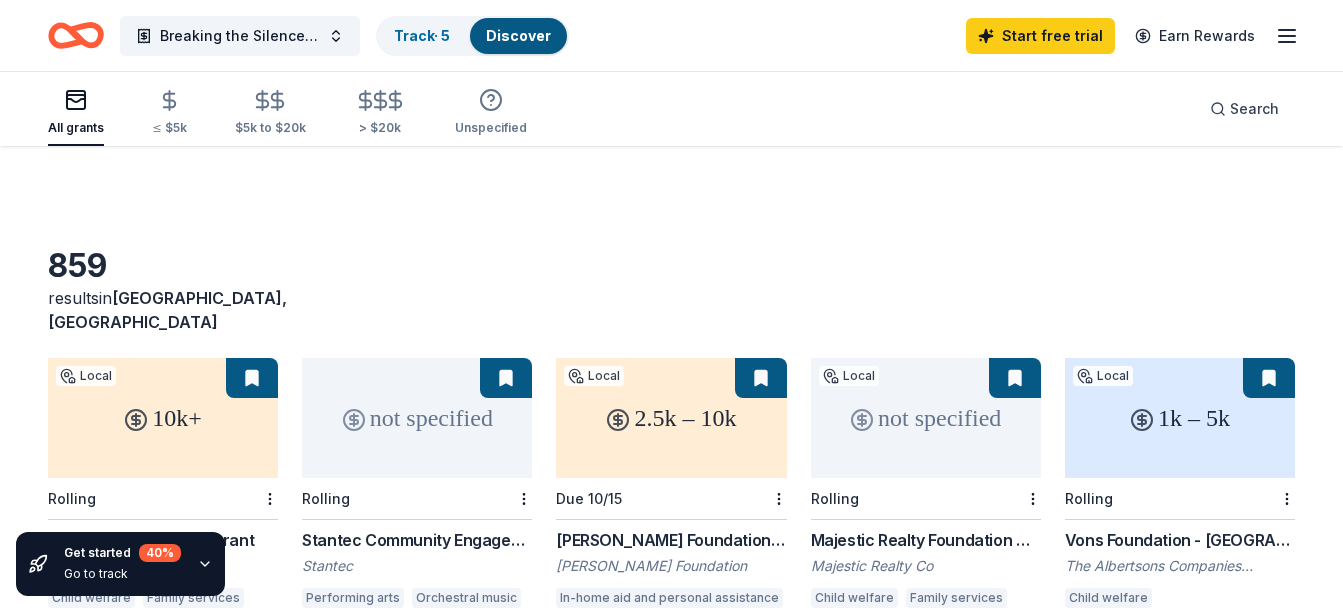 scroll, scrollTop: 317, scrollLeft: 0, axis: vertical 